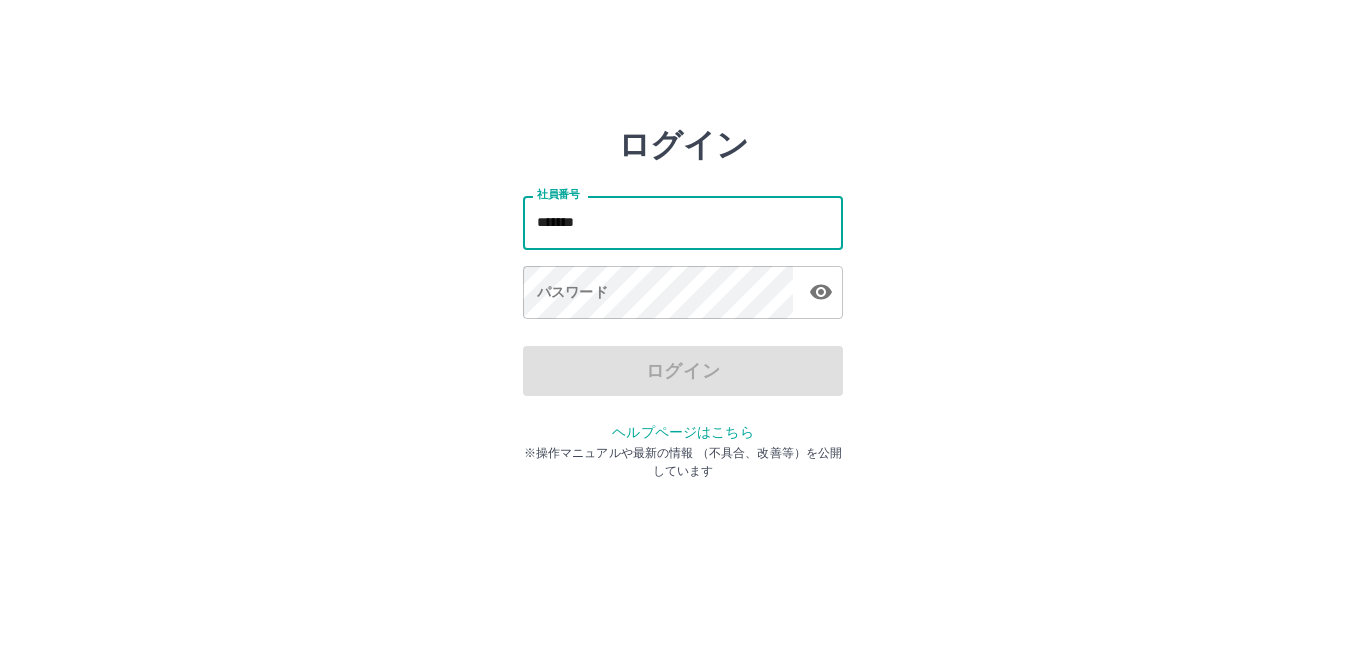 scroll, scrollTop: 0, scrollLeft: 0, axis: both 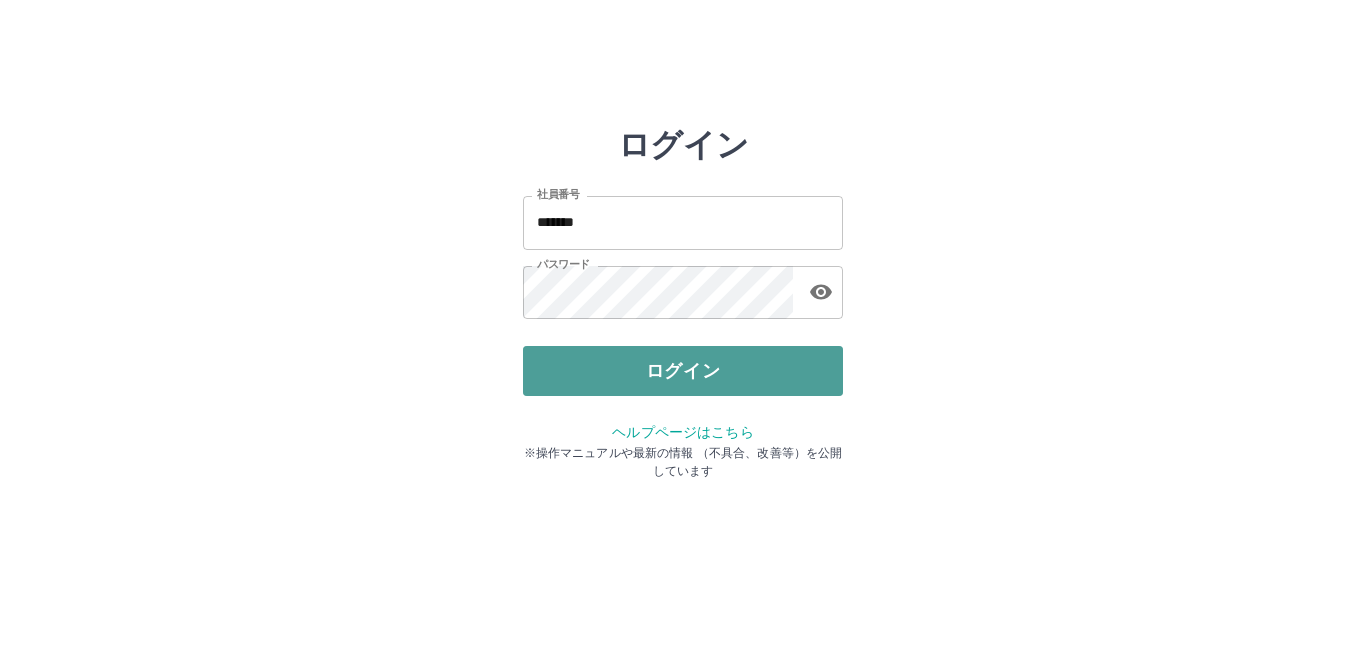 click on "ログイン" at bounding box center [683, 371] 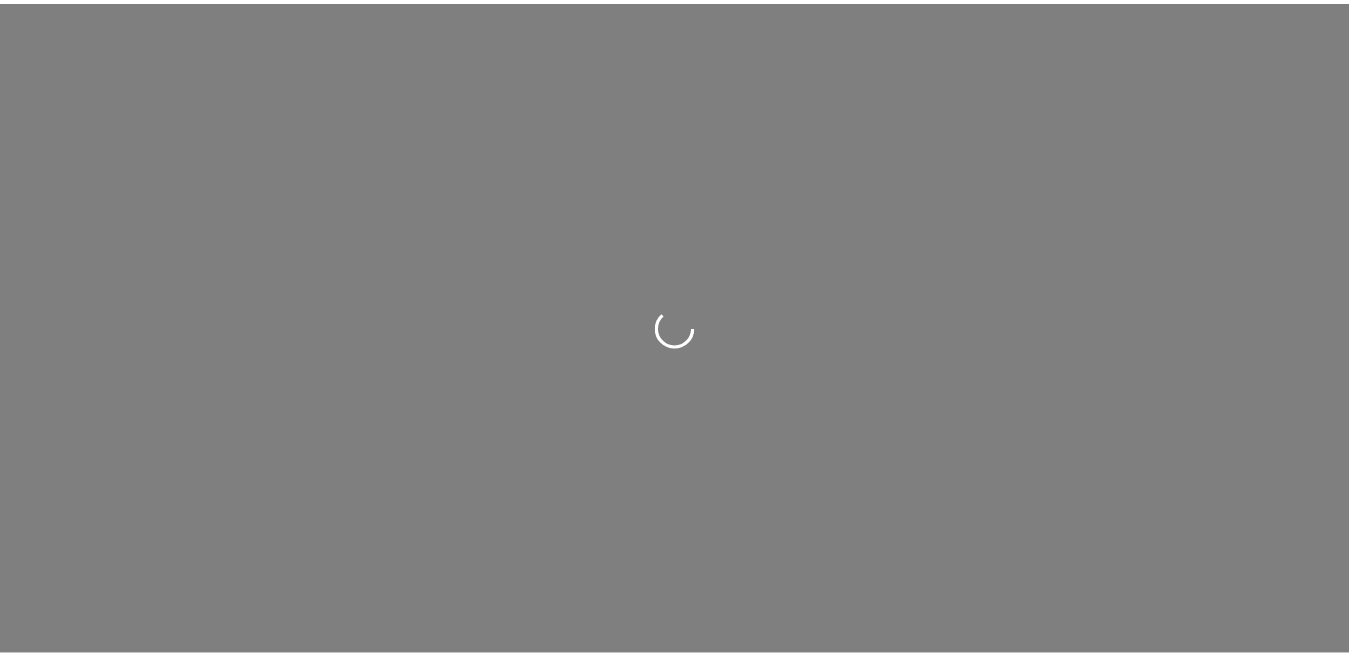 scroll, scrollTop: 0, scrollLeft: 0, axis: both 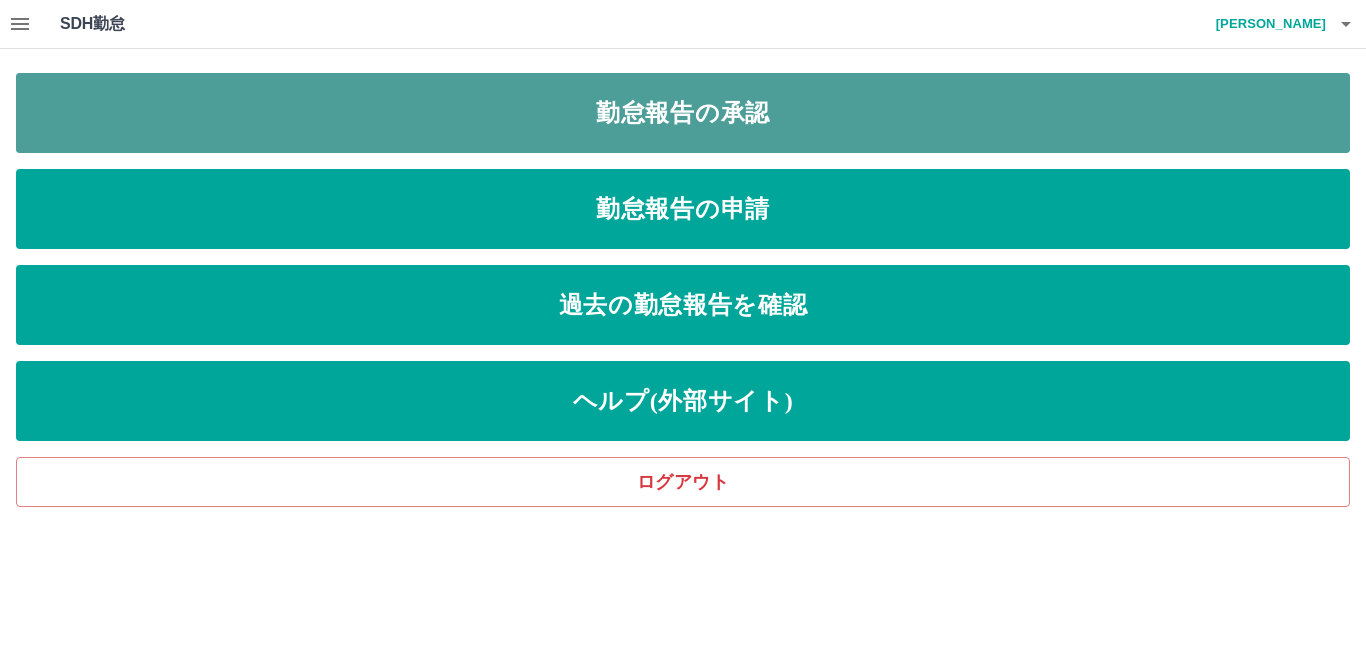 click on "勤怠報告の承認" at bounding box center (683, 113) 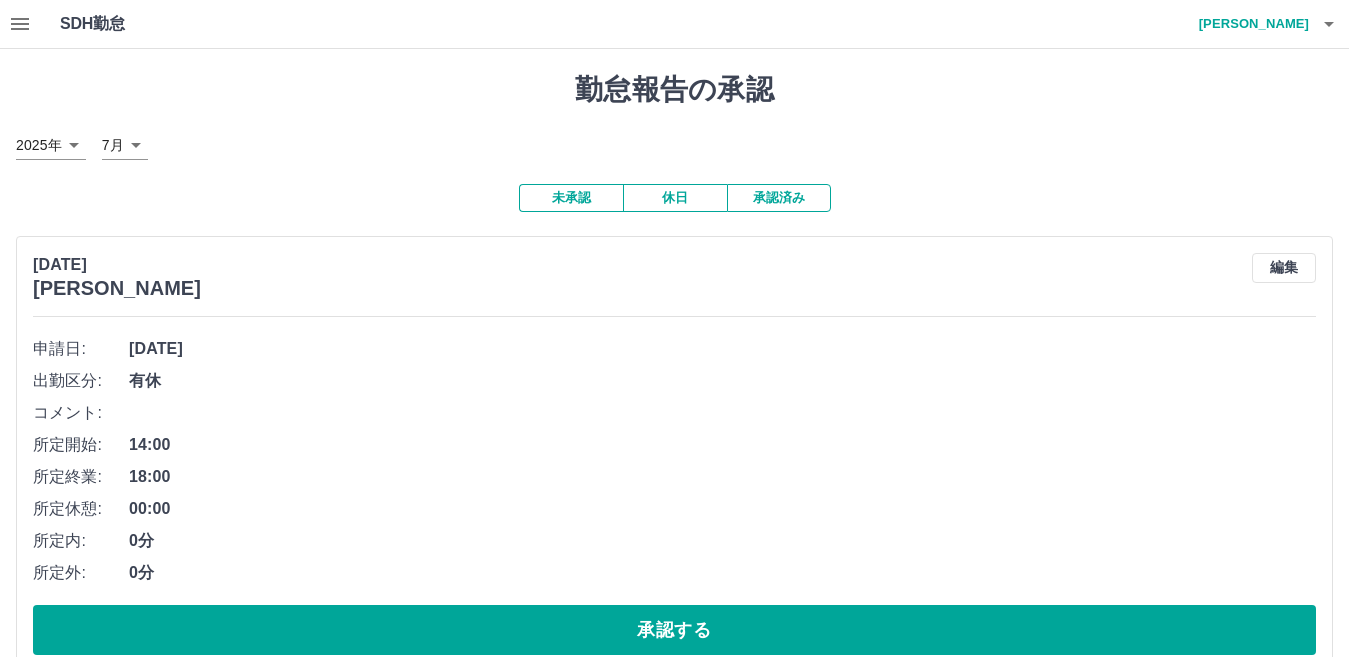 scroll, scrollTop: 100, scrollLeft: 0, axis: vertical 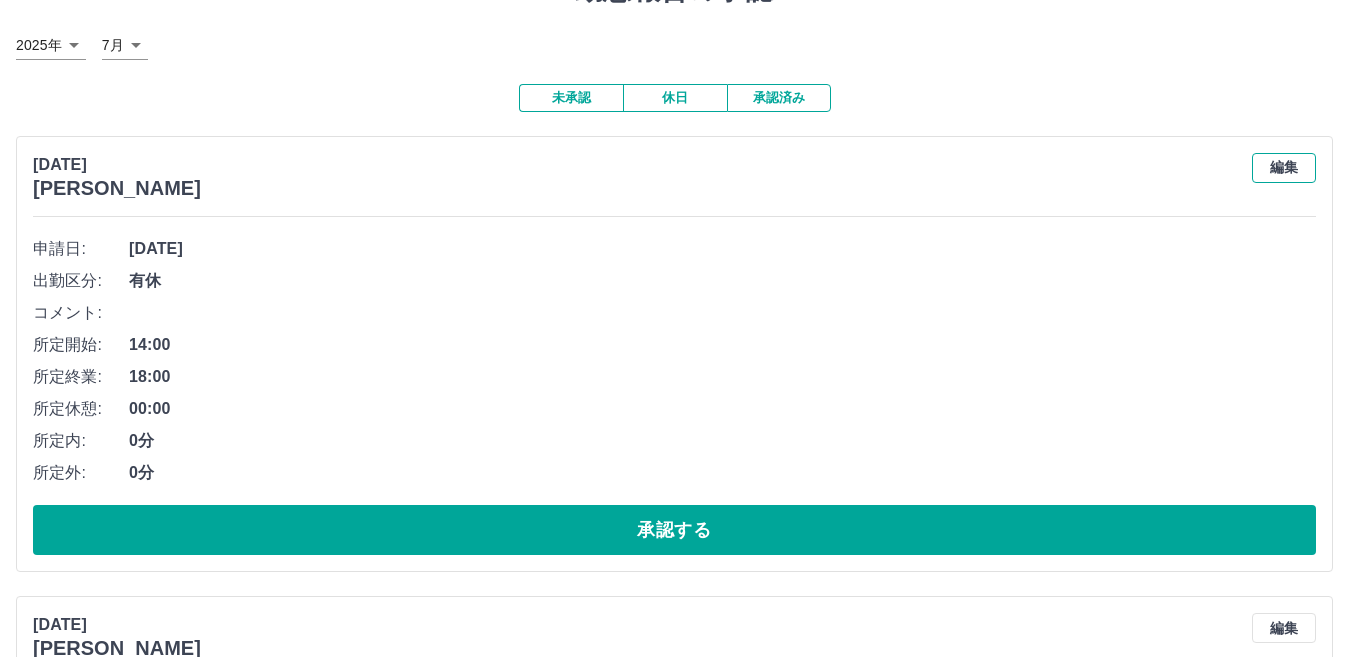 click on "編集" at bounding box center [1284, 168] 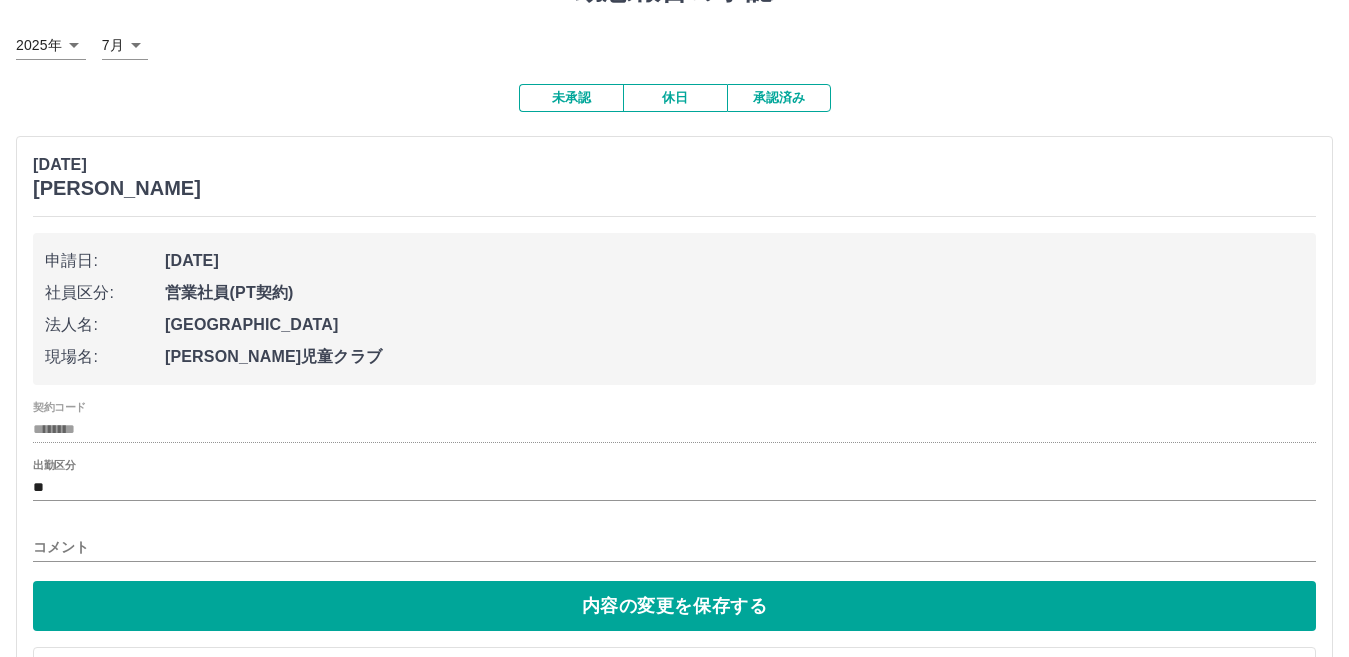 click on "コメント" at bounding box center (674, 547) 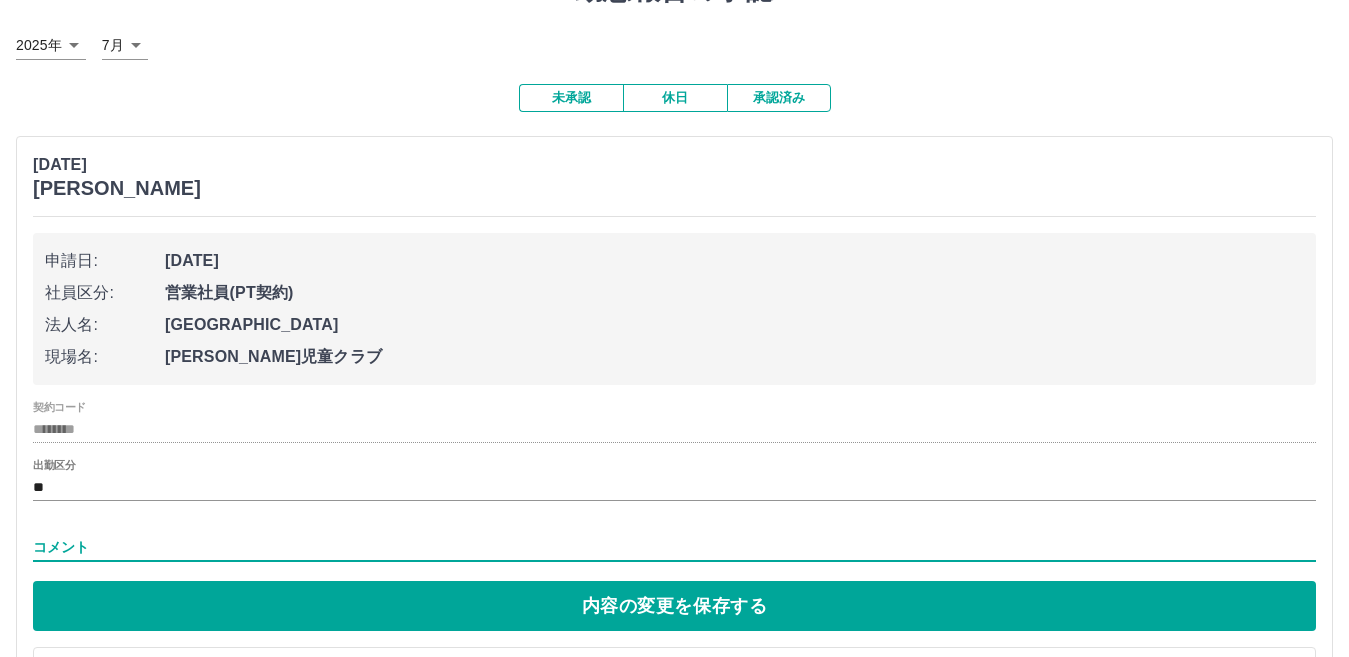 click on "コメント" at bounding box center (674, 547) 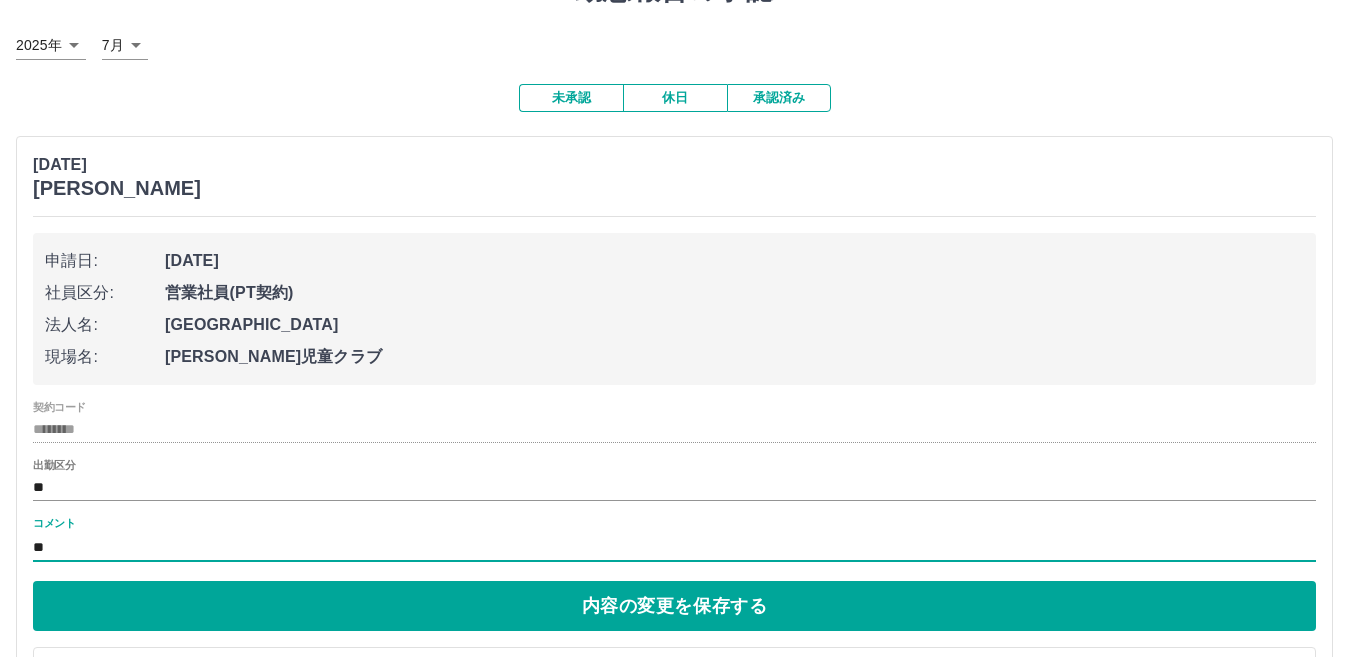 type on "*" 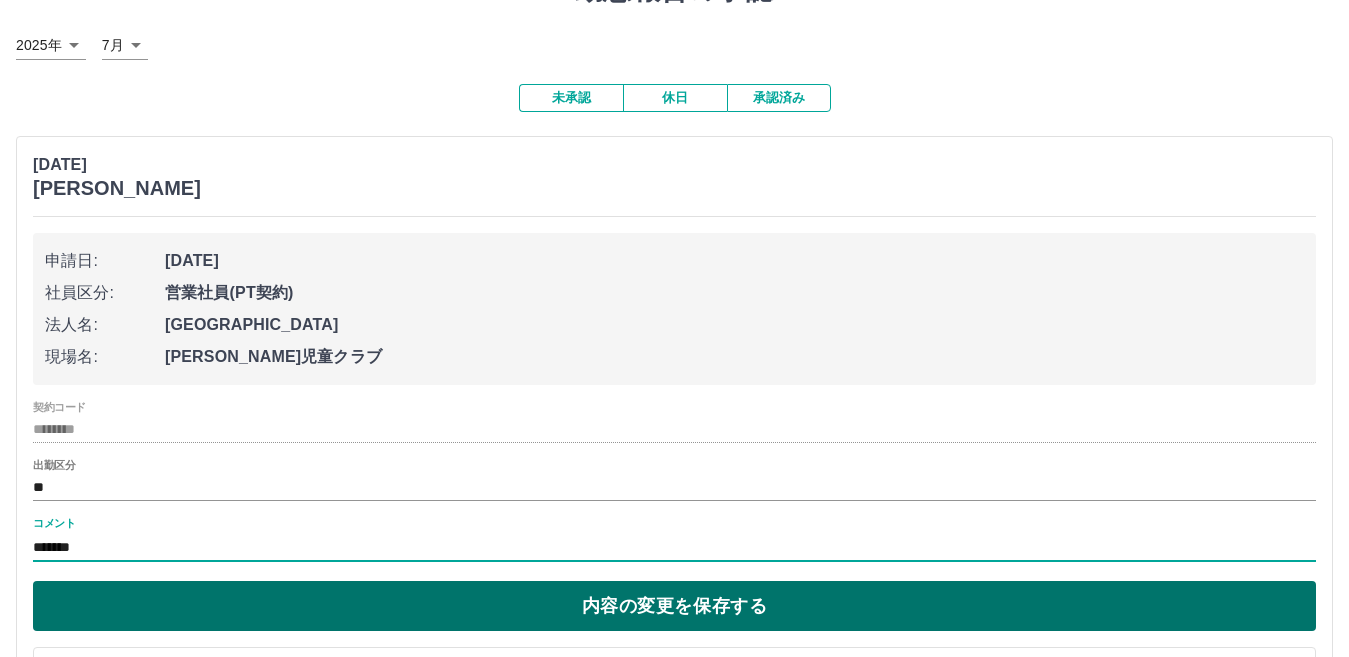 type on "*******" 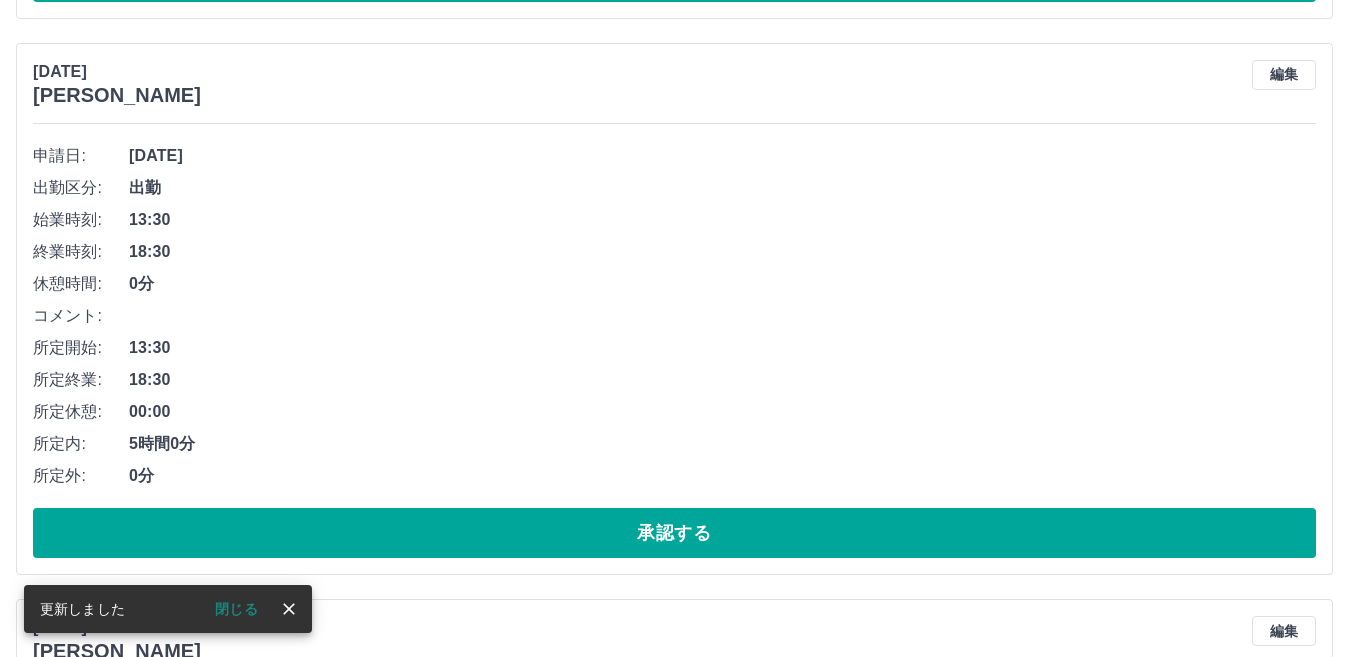scroll, scrollTop: 6800, scrollLeft: 0, axis: vertical 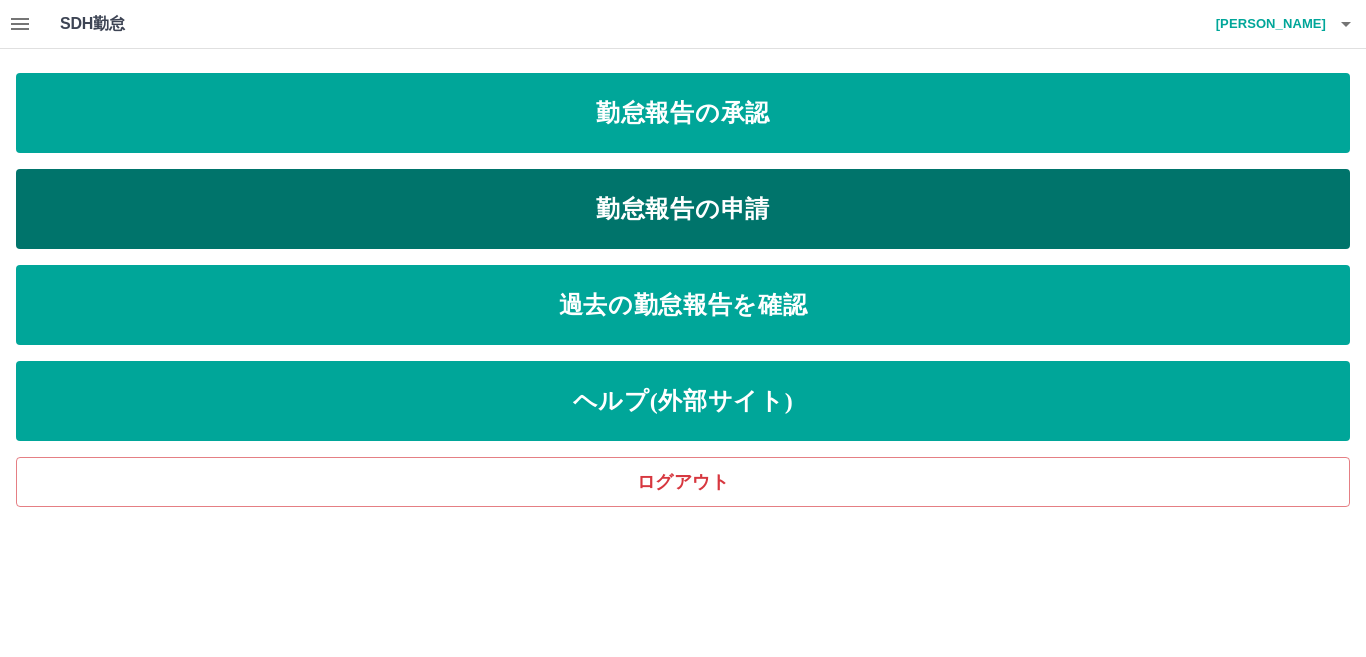 click on "勤怠報告の申請" at bounding box center [683, 209] 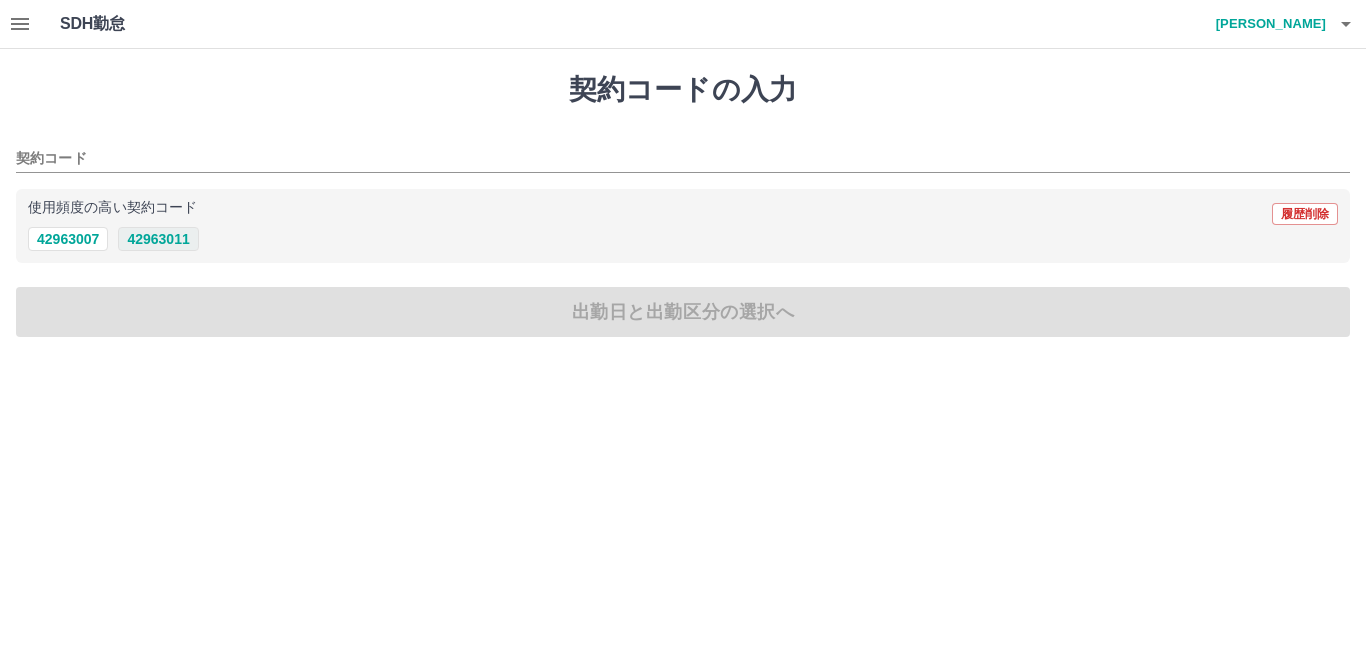 click on "42963011" at bounding box center (158, 239) 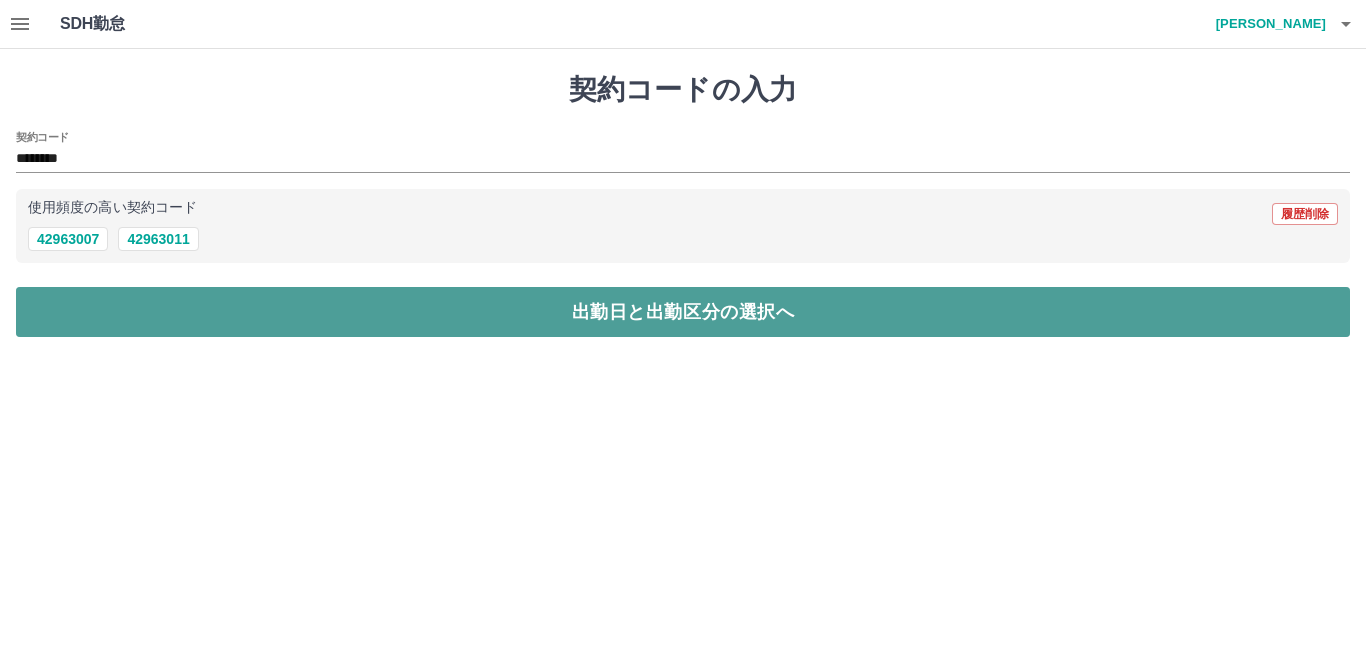 click on "出勤日と出勤区分の選択へ" at bounding box center [683, 312] 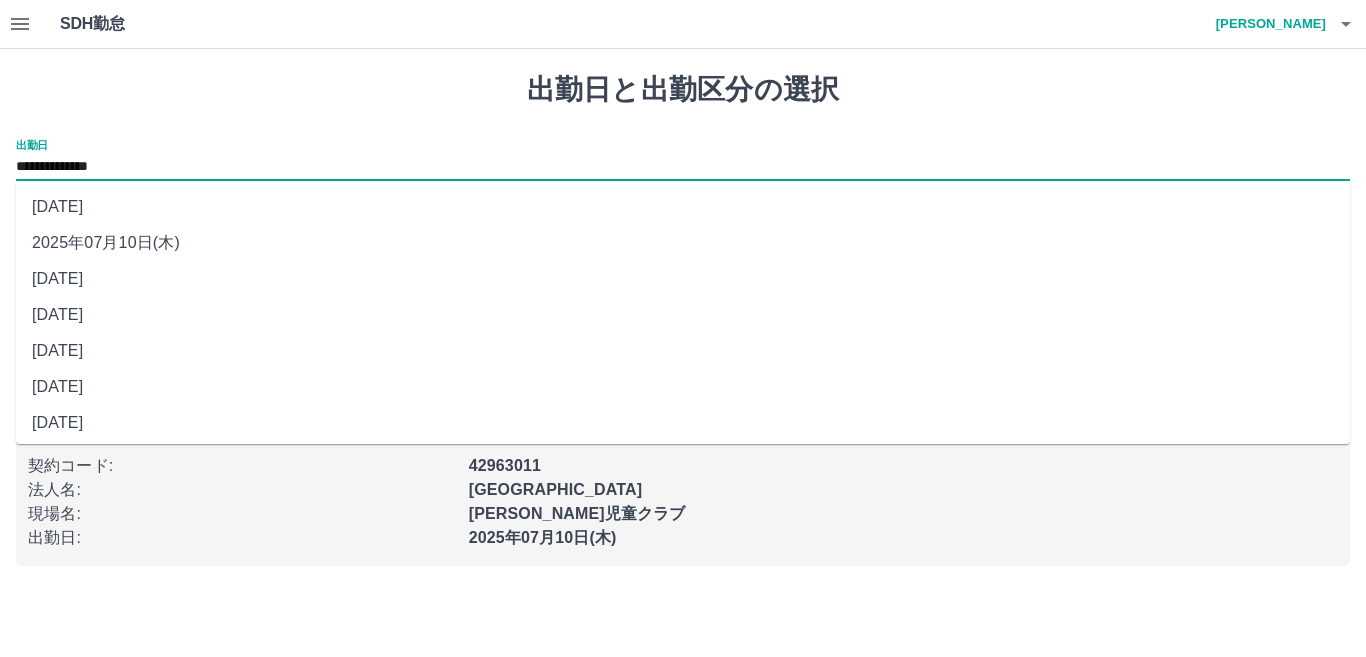 click on "**********" at bounding box center [683, 167] 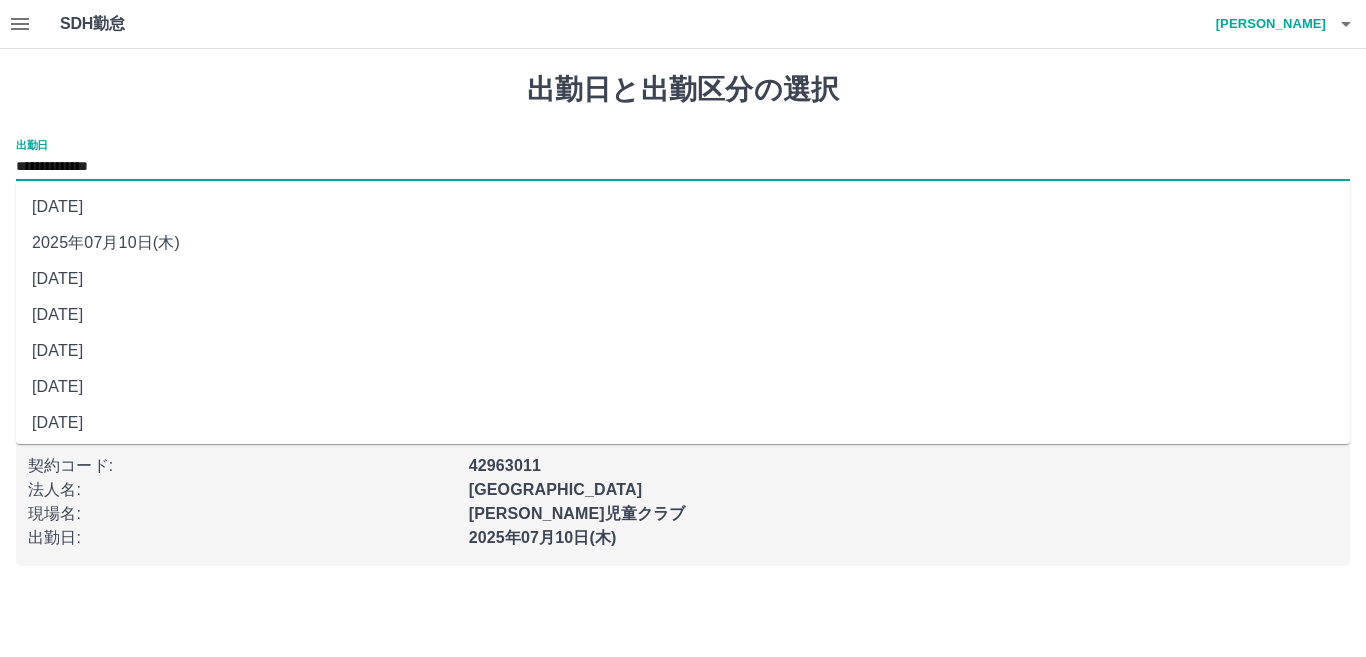 click on "[DATE]" at bounding box center (683, 279) 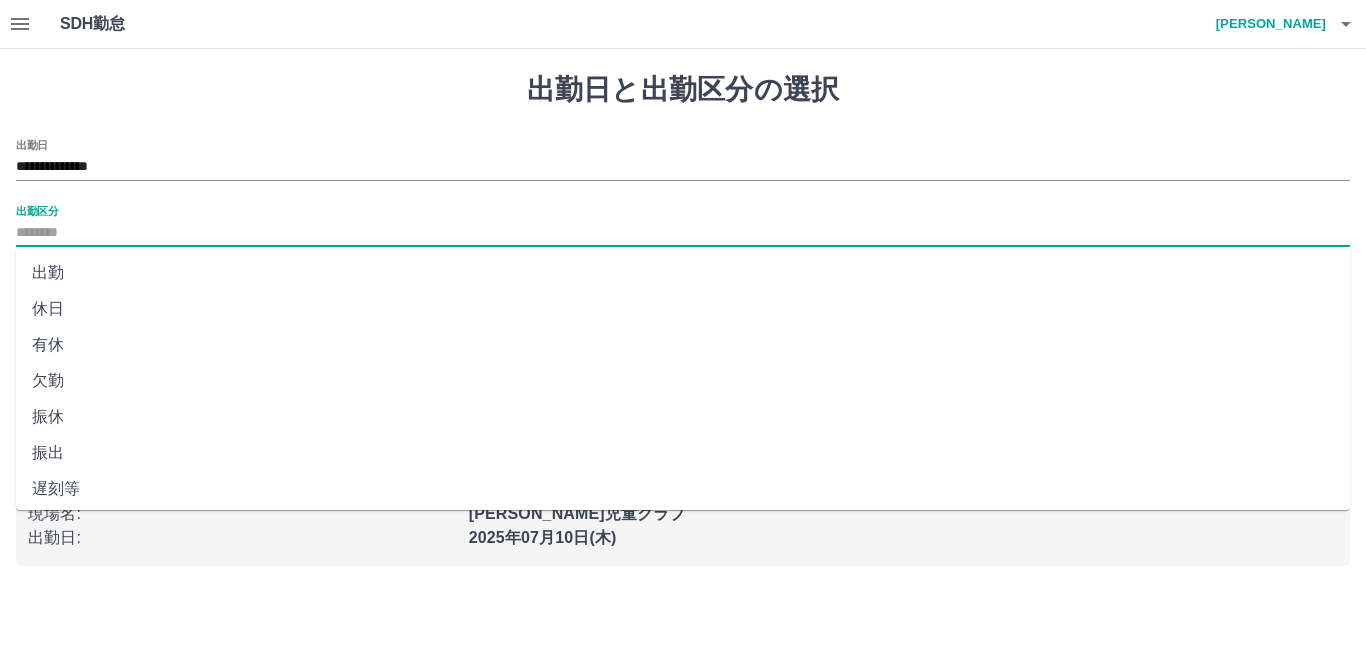 click on "出勤区分" at bounding box center (683, 233) 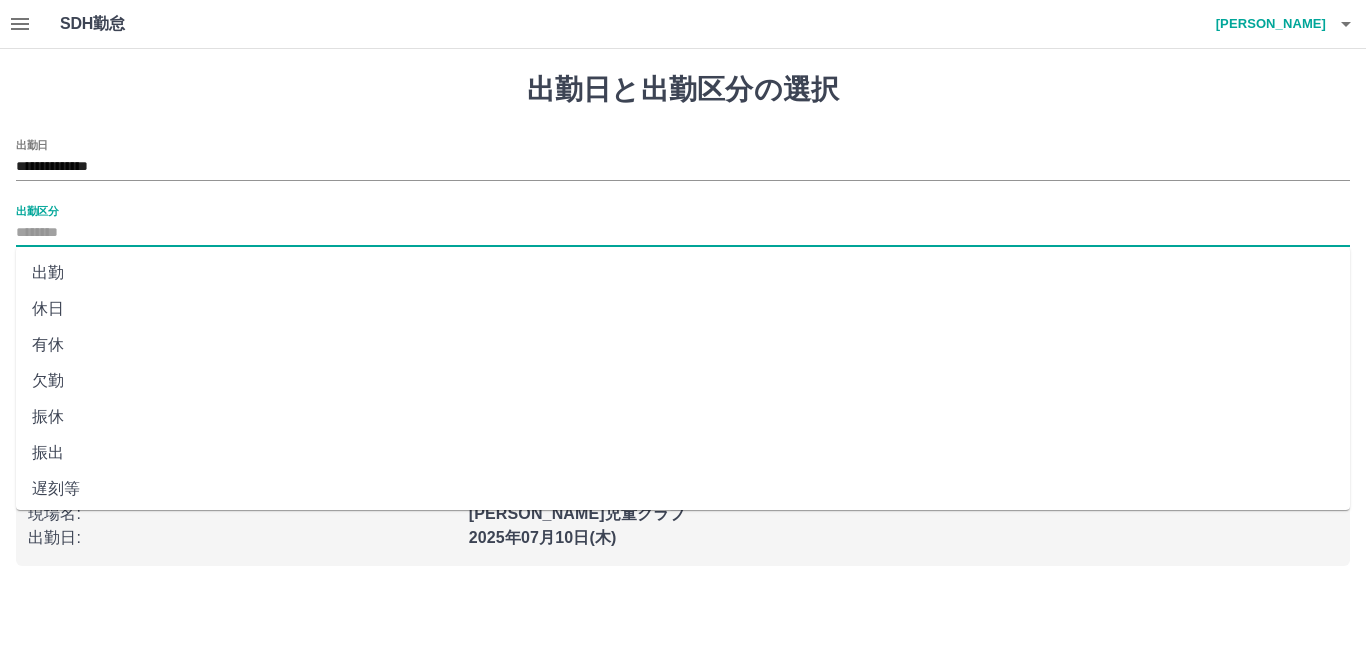 click on "欠勤" at bounding box center (683, 381) 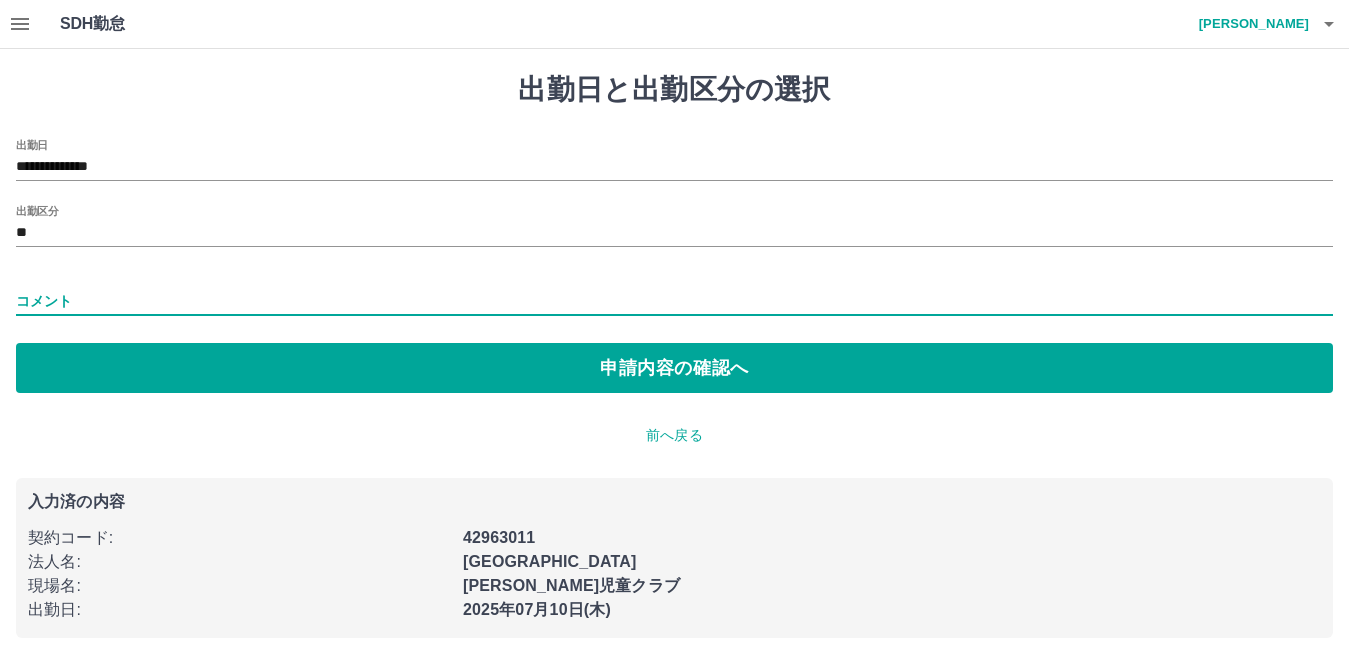click on "コメント" at bounding box center [674, 301] 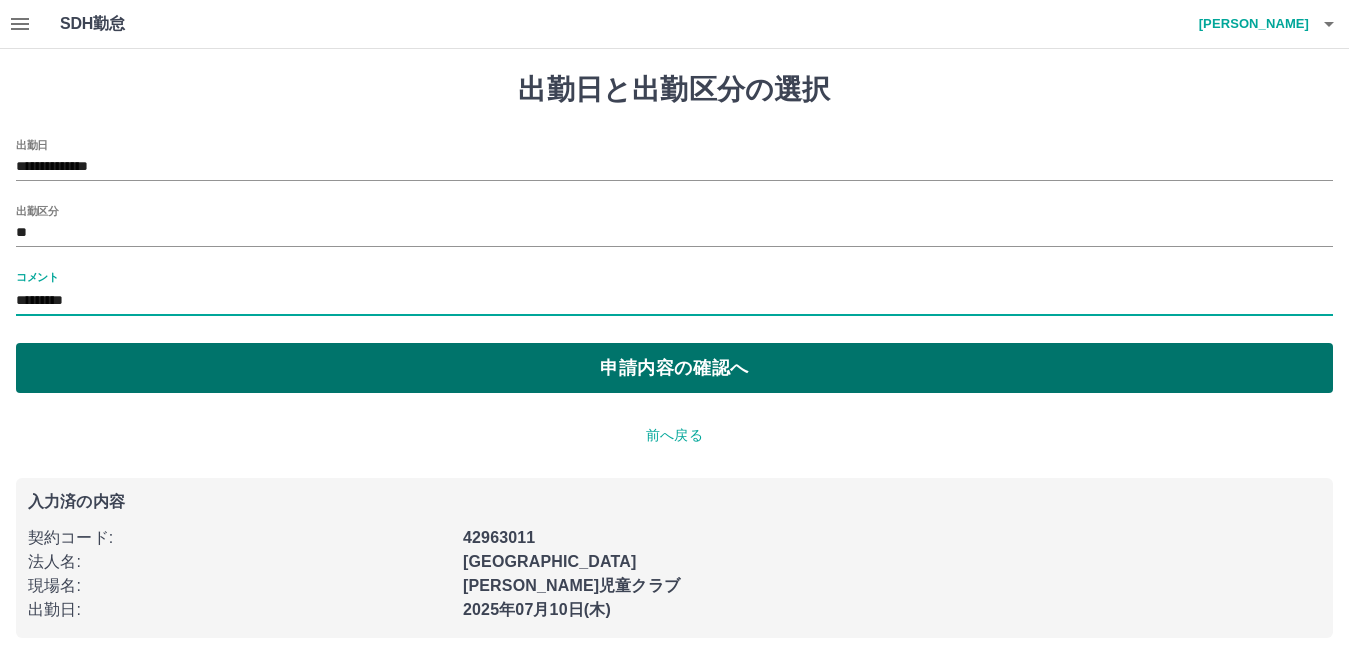 type on "*********" 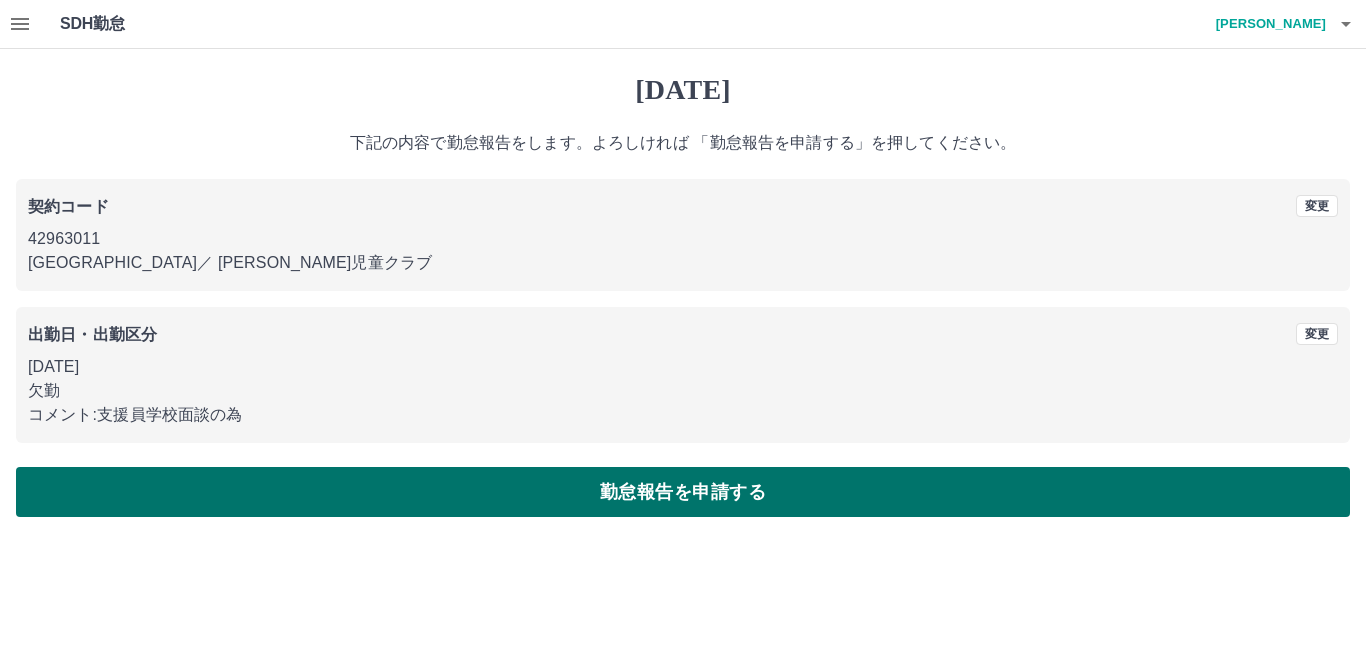 click on "勤怠報告を申請する" at bounding box center [683, 492] 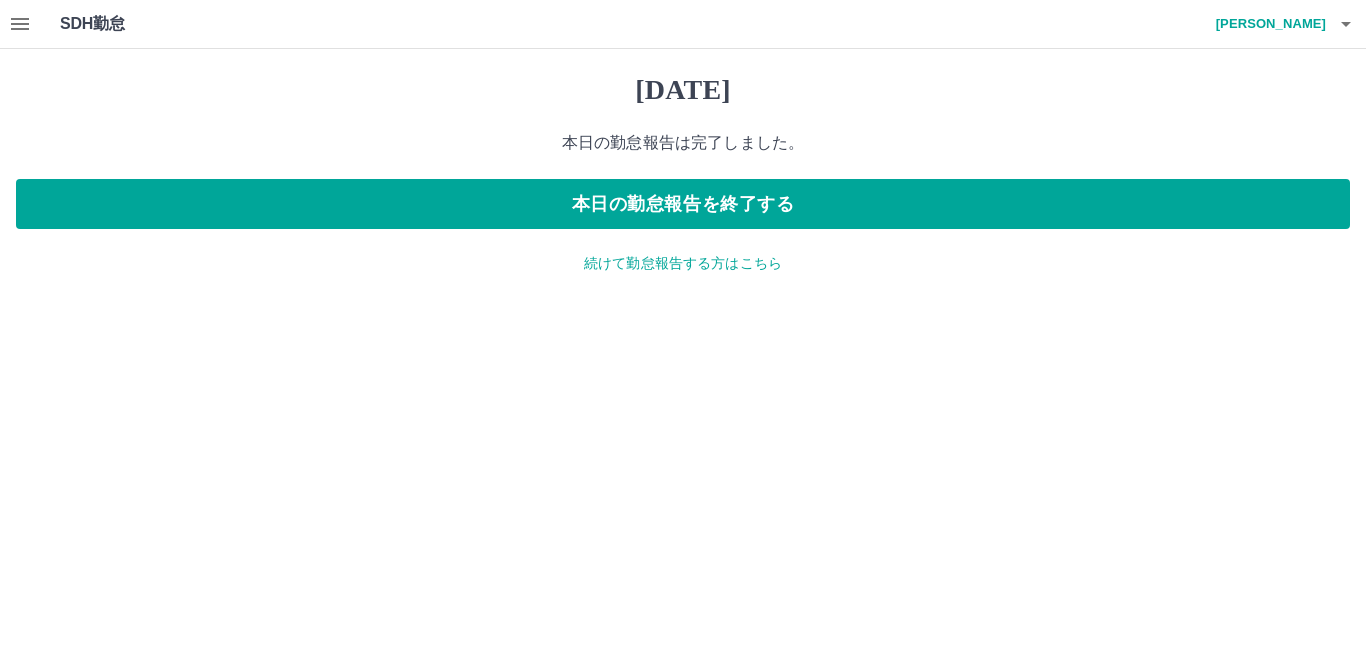 click 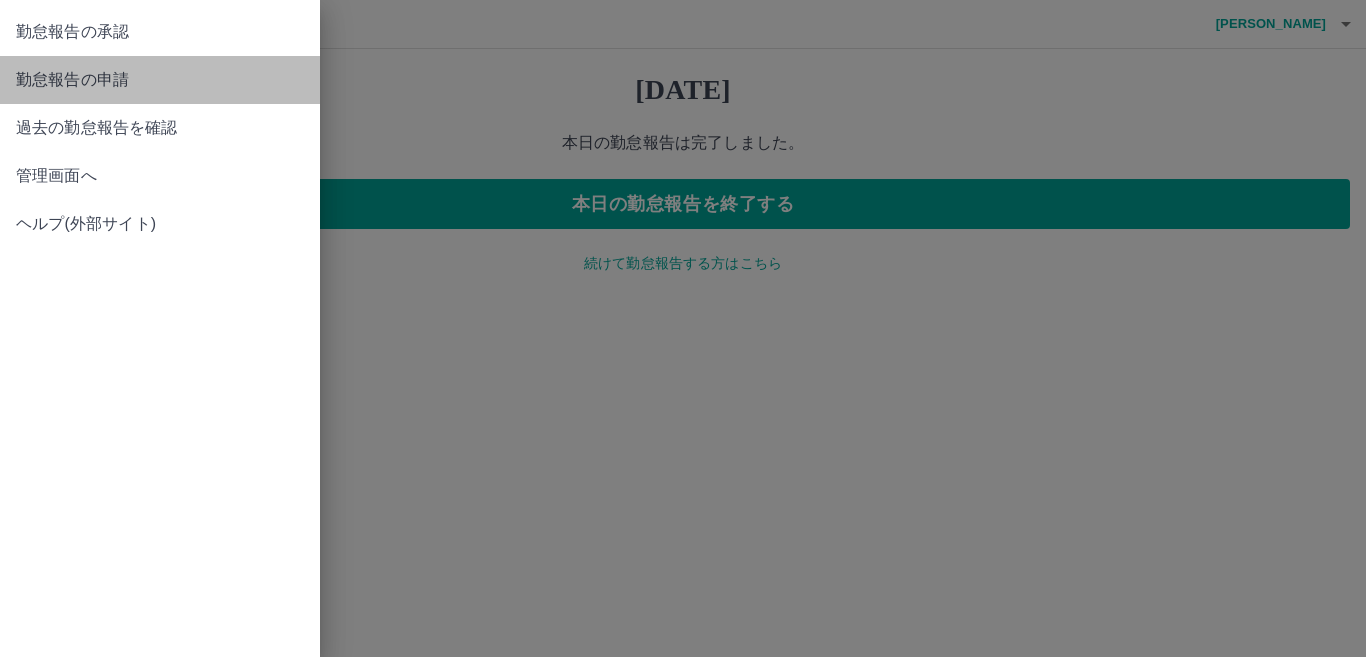 click on "勤怠報告の申請" at bounding box center (160, 80) 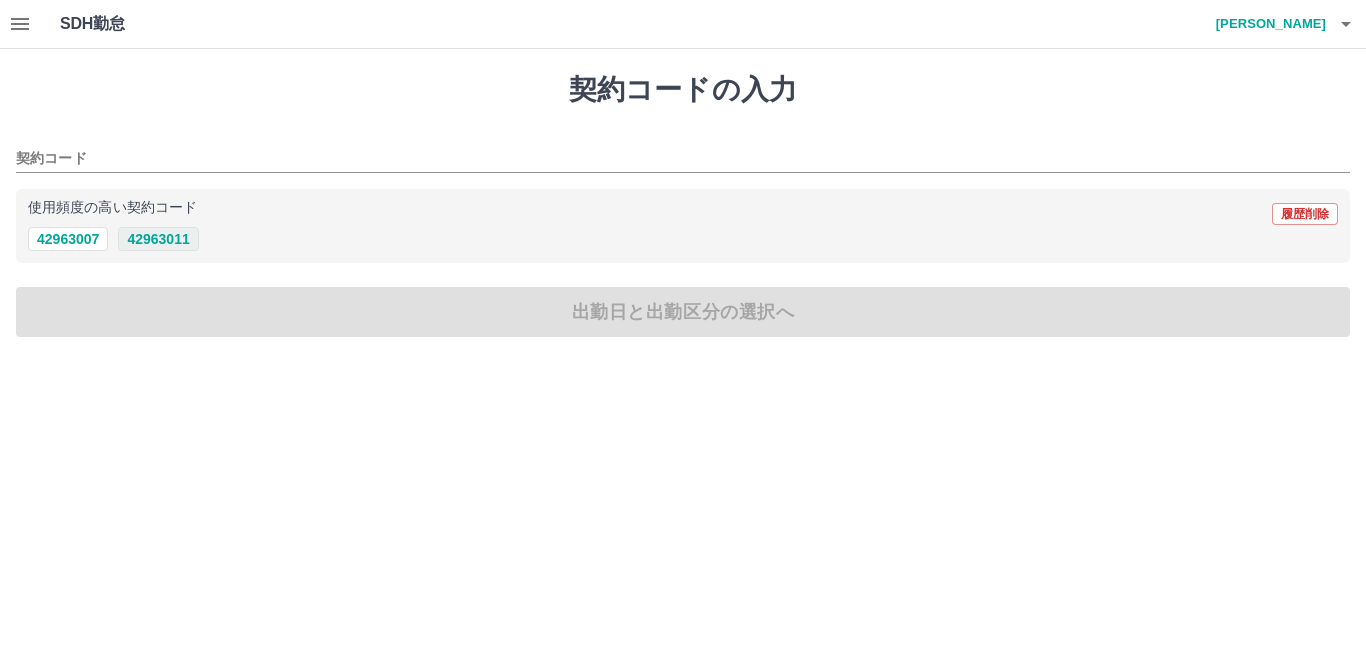 click on "42963011" at bounding box center (158, 239) 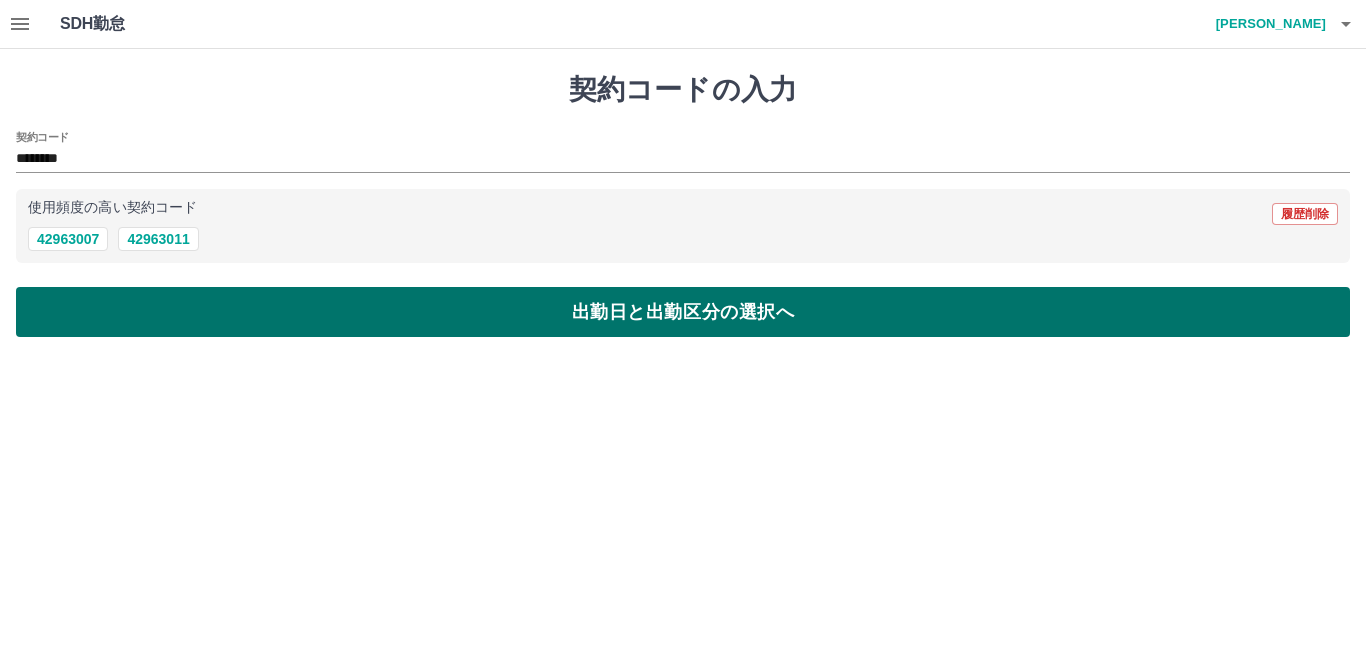 click on "出勤日と出勤区分の選択へ" at bounding box center [683, 312] 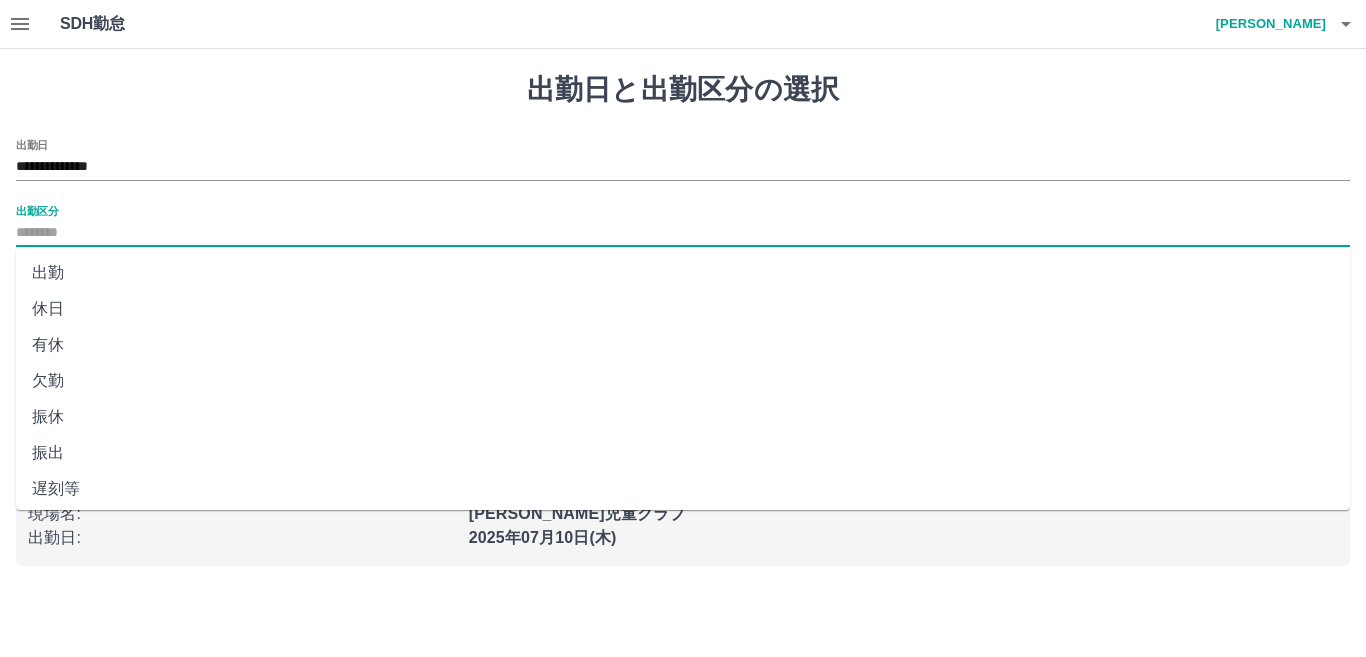 click on "出勤区分" at bounding box center [683, 233] 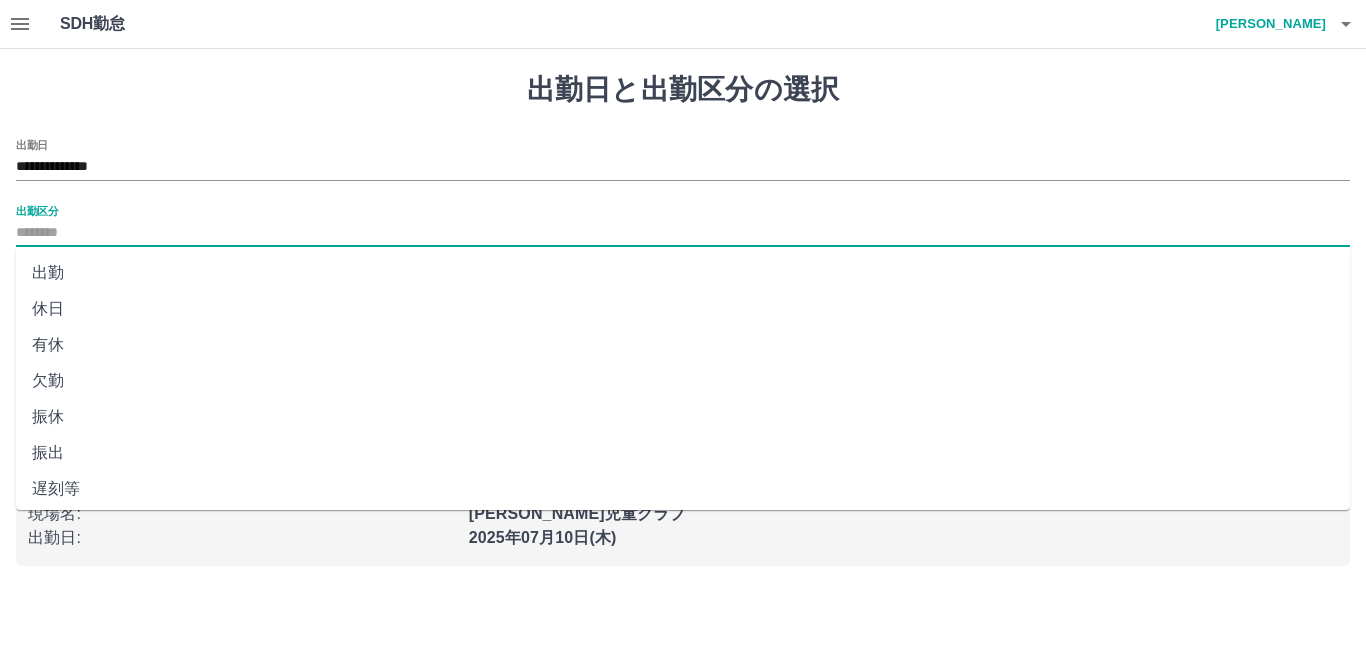 click on "出勤" at bounding box center (683, 273) 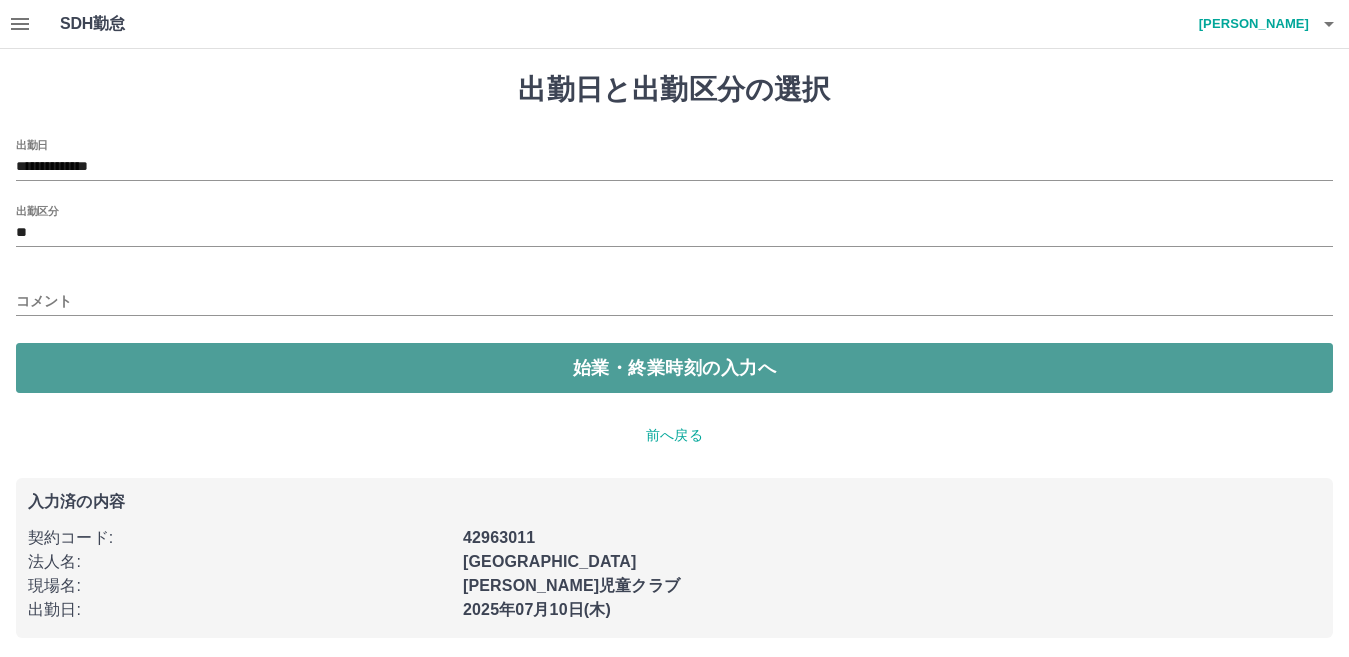 click on "始業・終業時刻の入力へ" at bounding box center [674, 368] 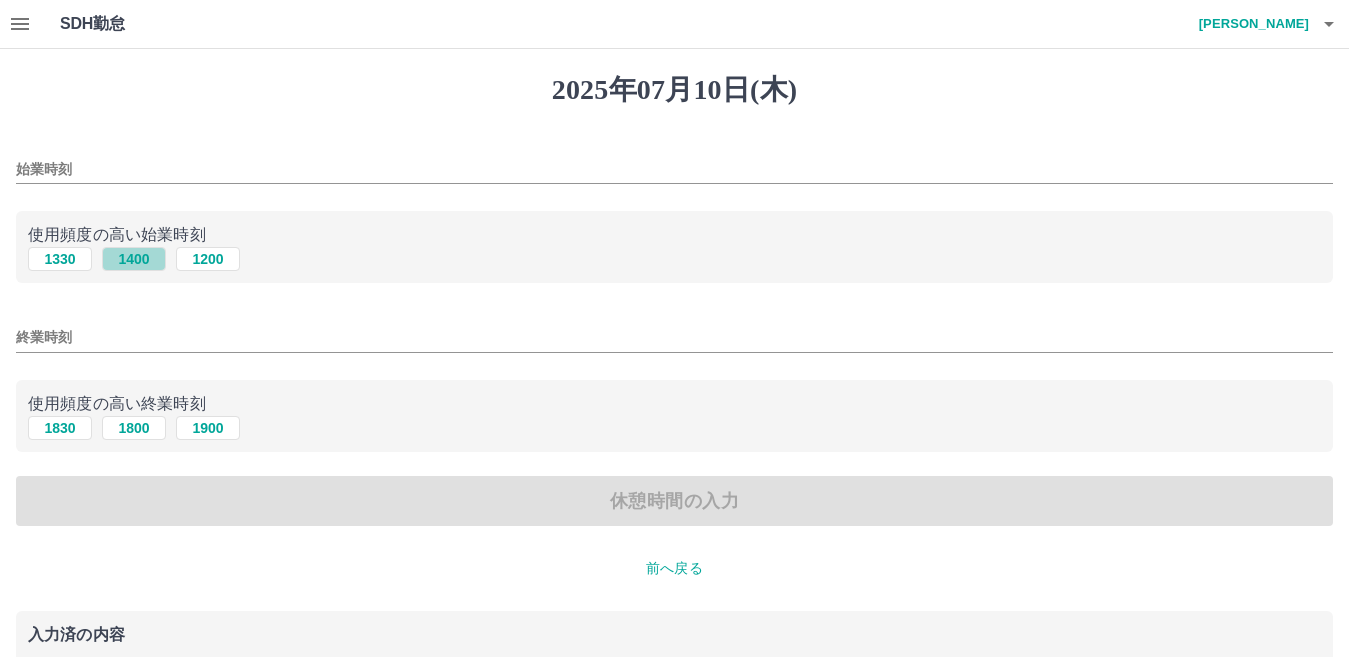 click on "1400" at bounding box center [134, 259] 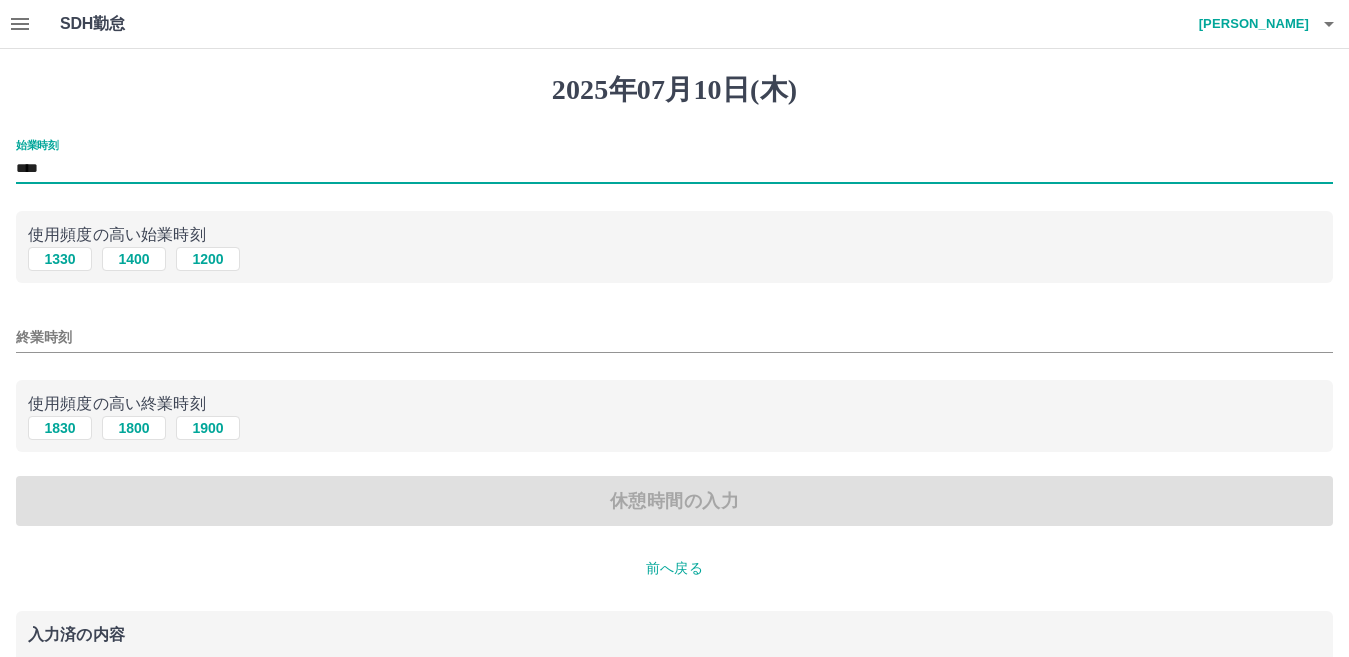 click on "****" at bounding box center (674, 169) 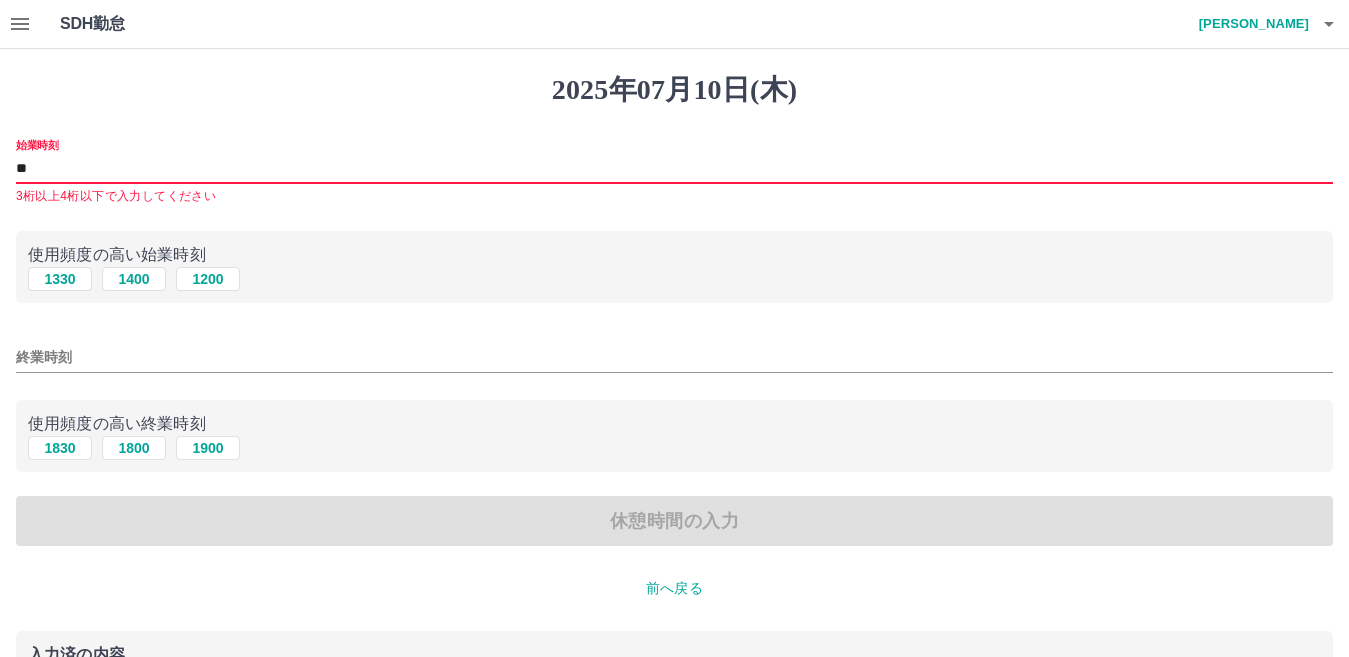 type on "*" 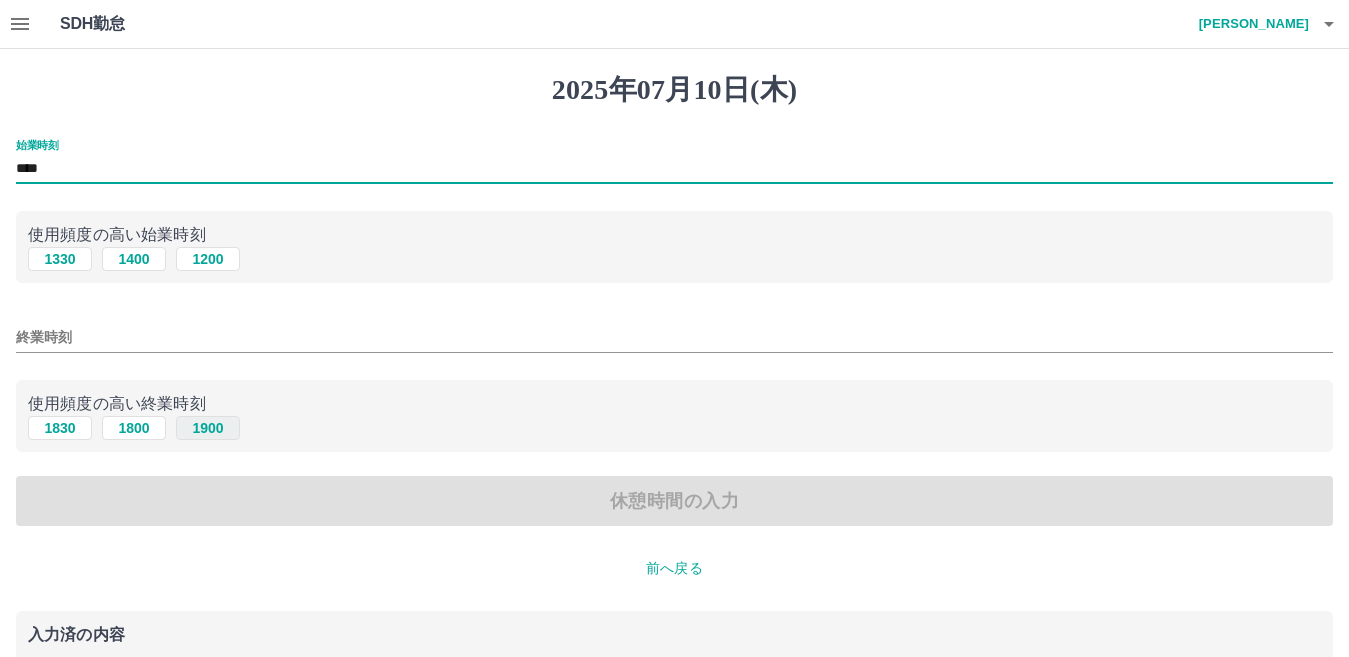 type on "****" 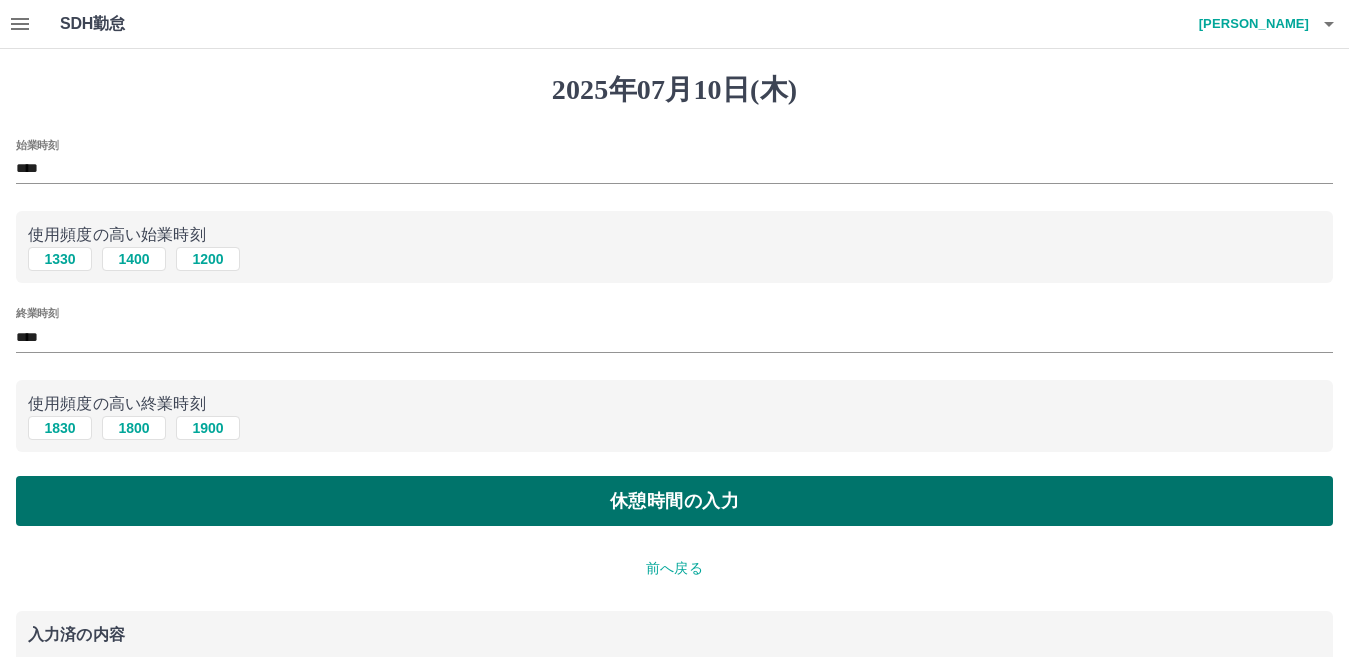 click on "休憩時間の入力" at bounding box center (674, 501) 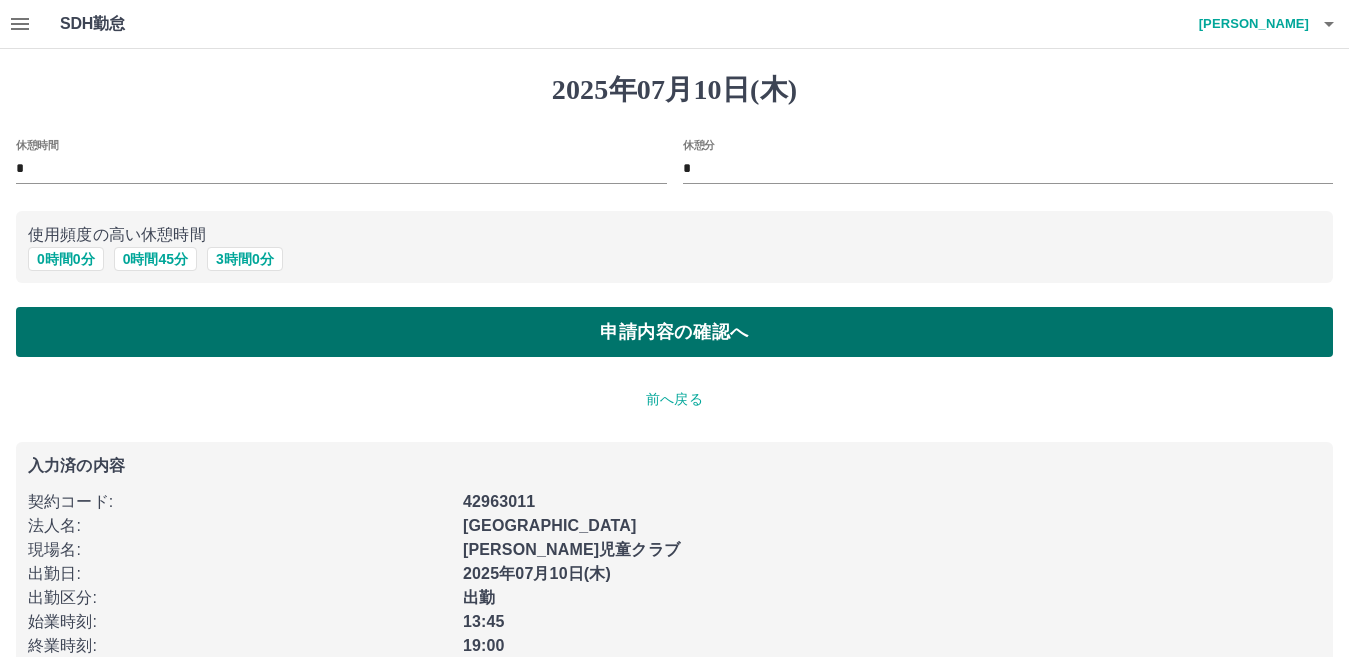 click on "申請内容の確認へ" at bounding box center [674, 332] 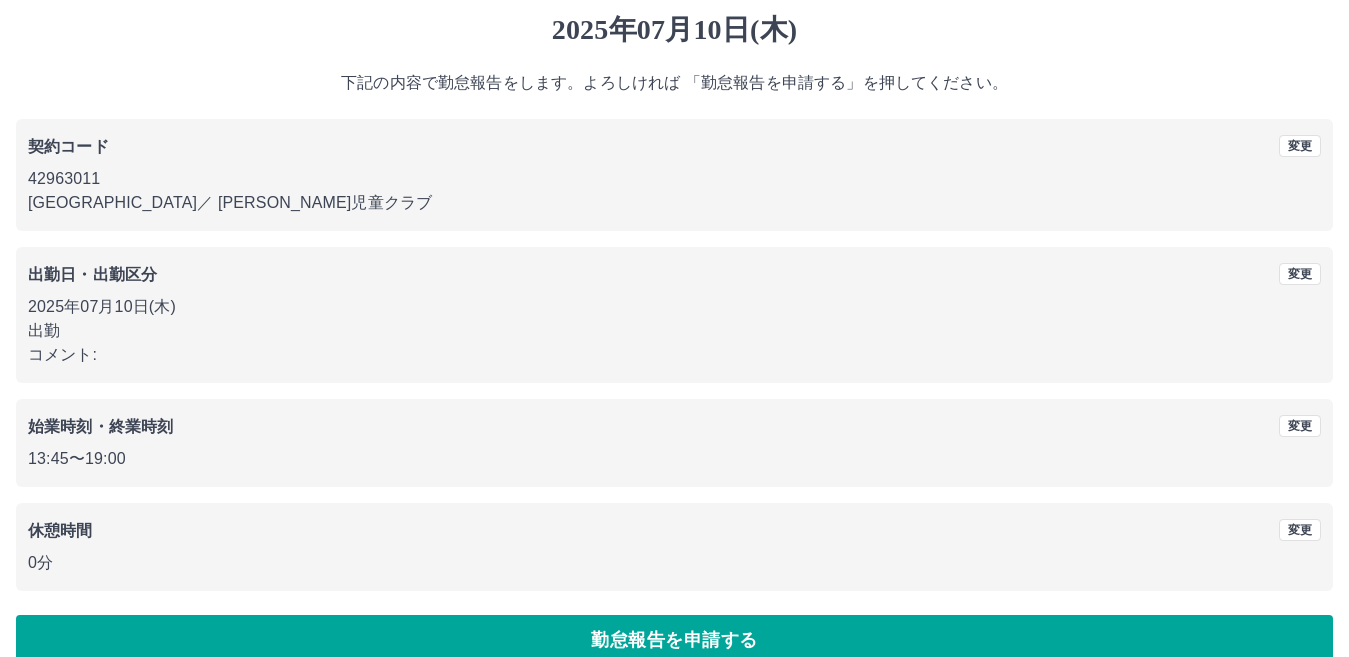 scroll, scrollTop: 92, scrollLeft: 0, axis: vertical 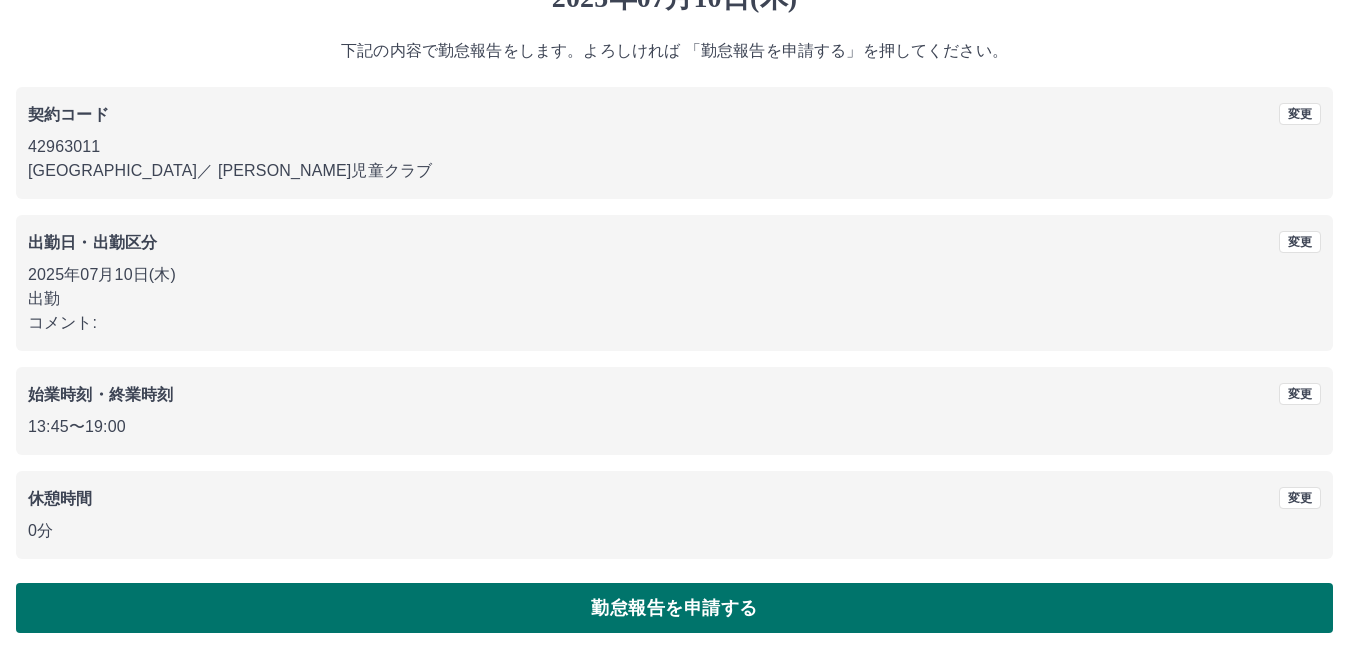 click on "勤怠報告を申請する" at bounding box center [674, 608] 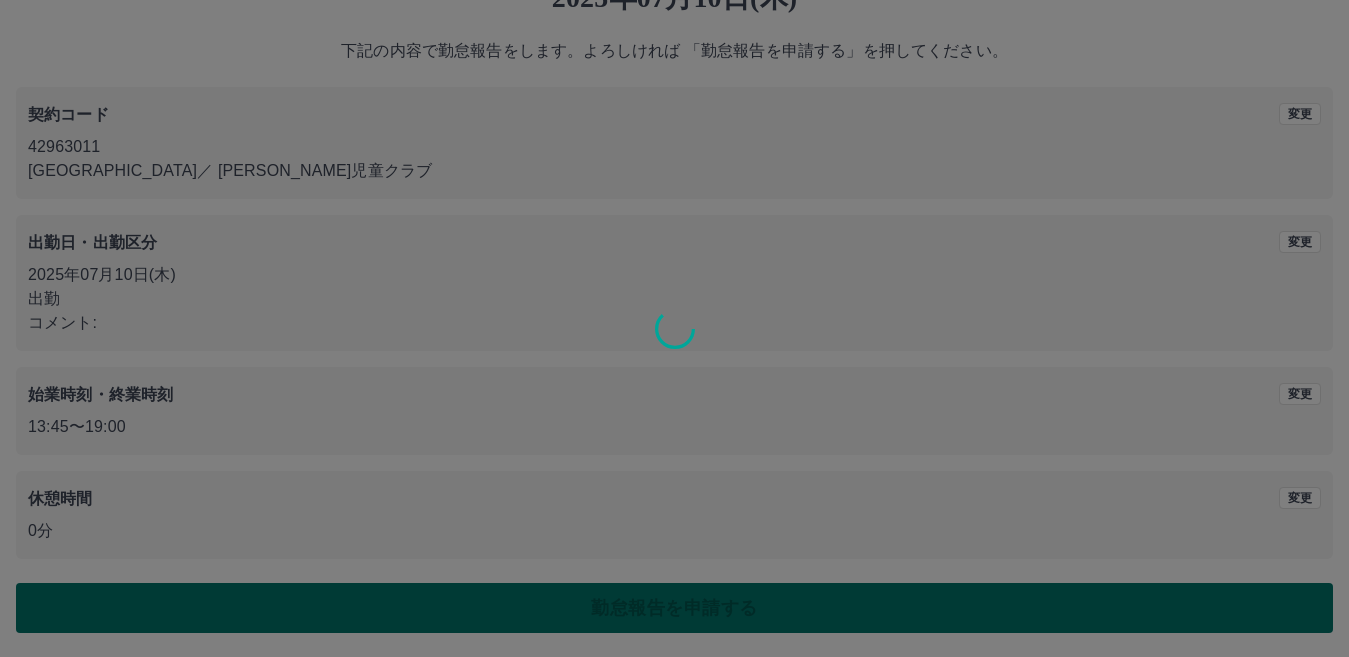 scroll, scrollTop: 0, scrollLeft: 0, axis: both 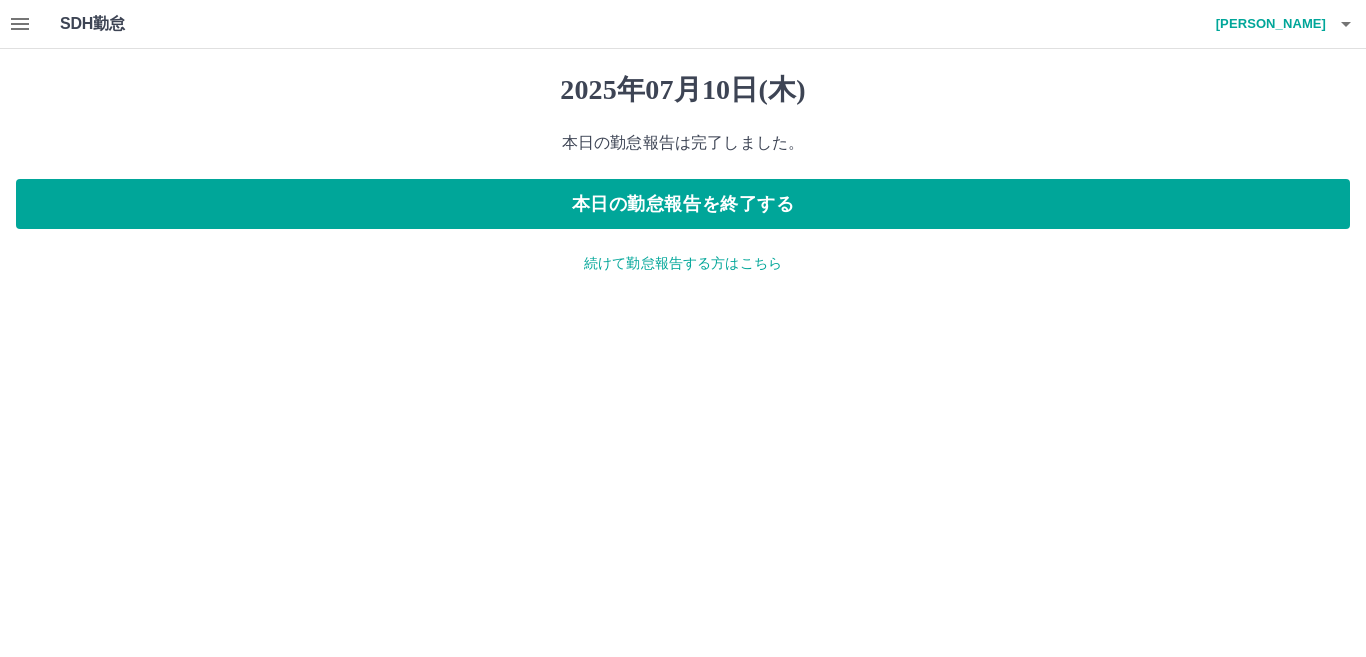 click 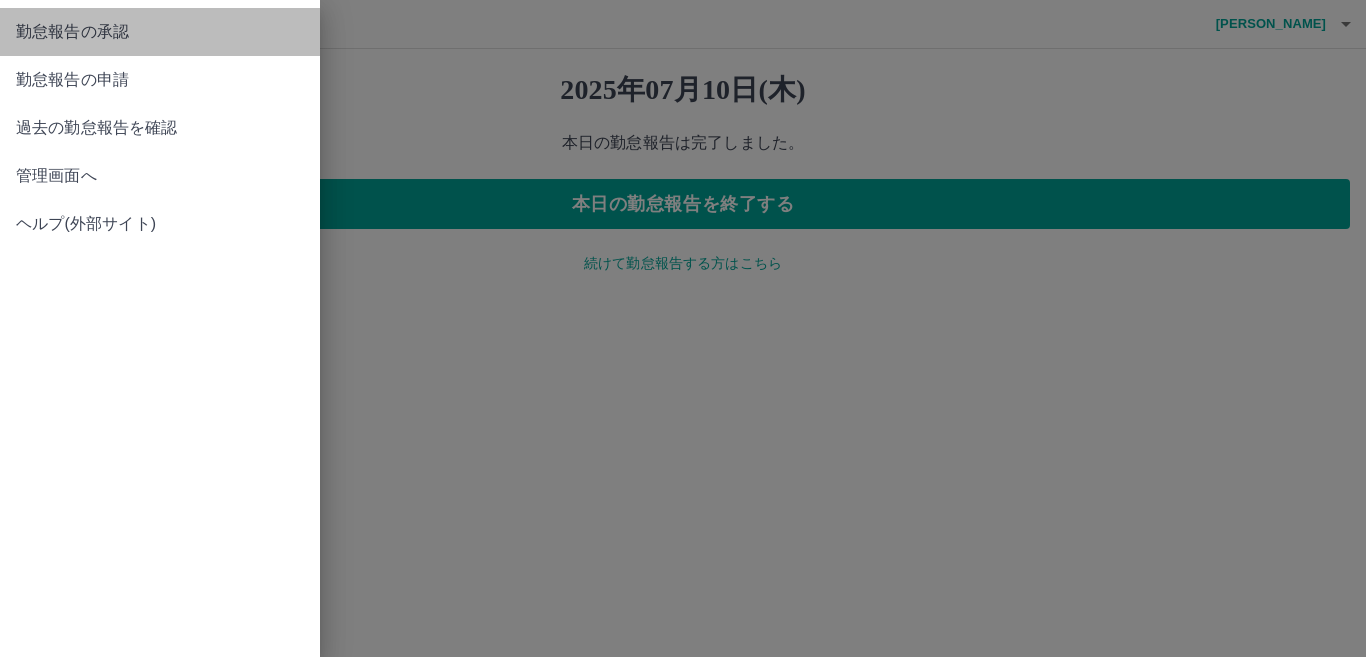 click on "勤怠報告の承認" at bounding box center (160, 32) 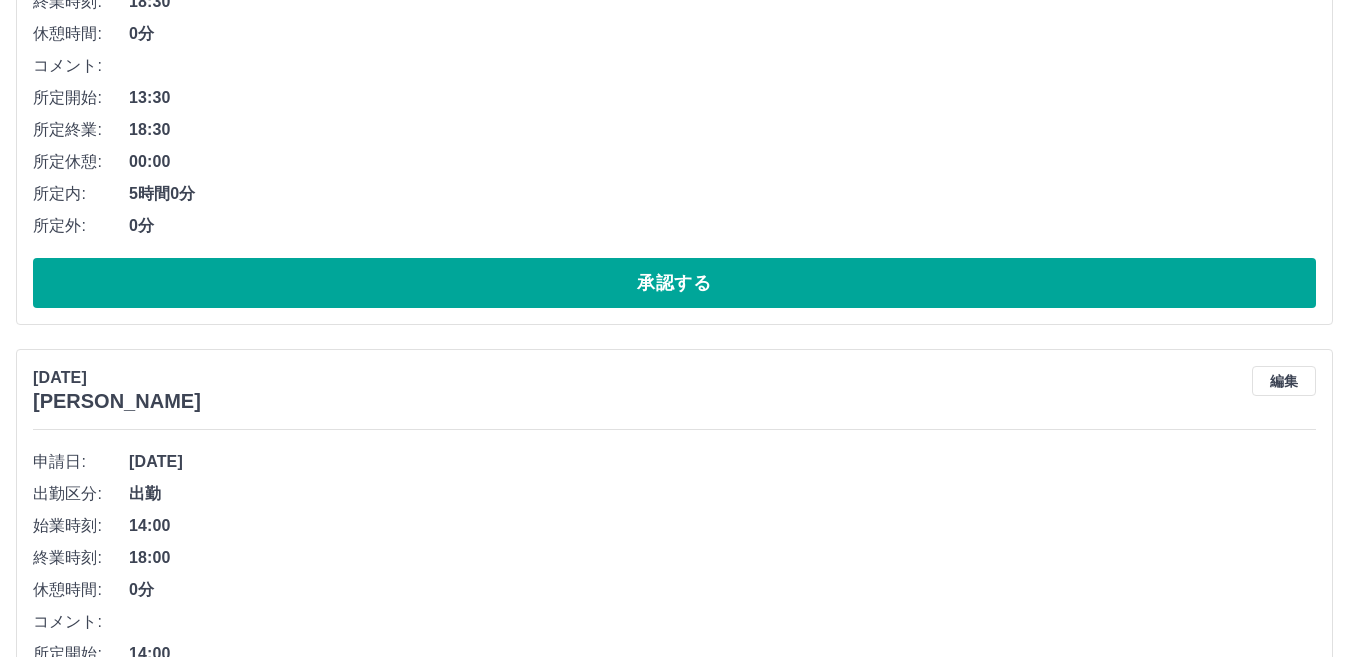 scroll, scrollTop: 8750, scrollLeft: 0, axis: vertical 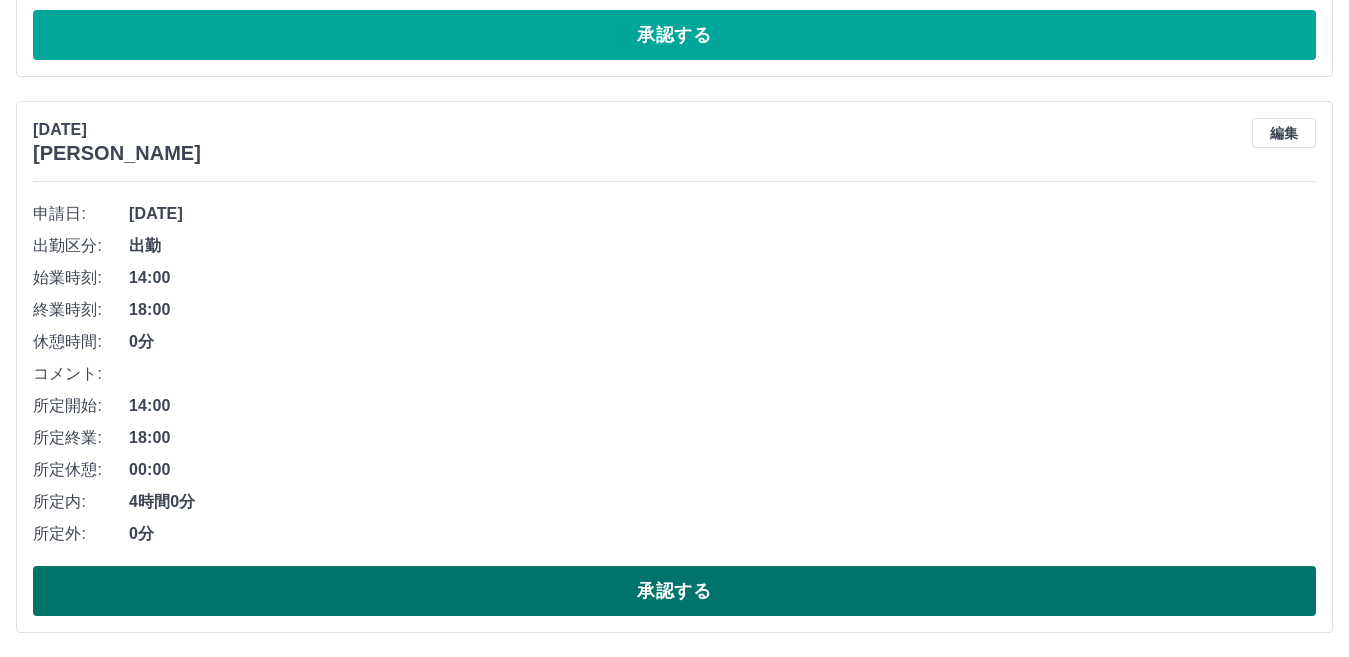 click on "承認する" at bounding box center (674, 591) 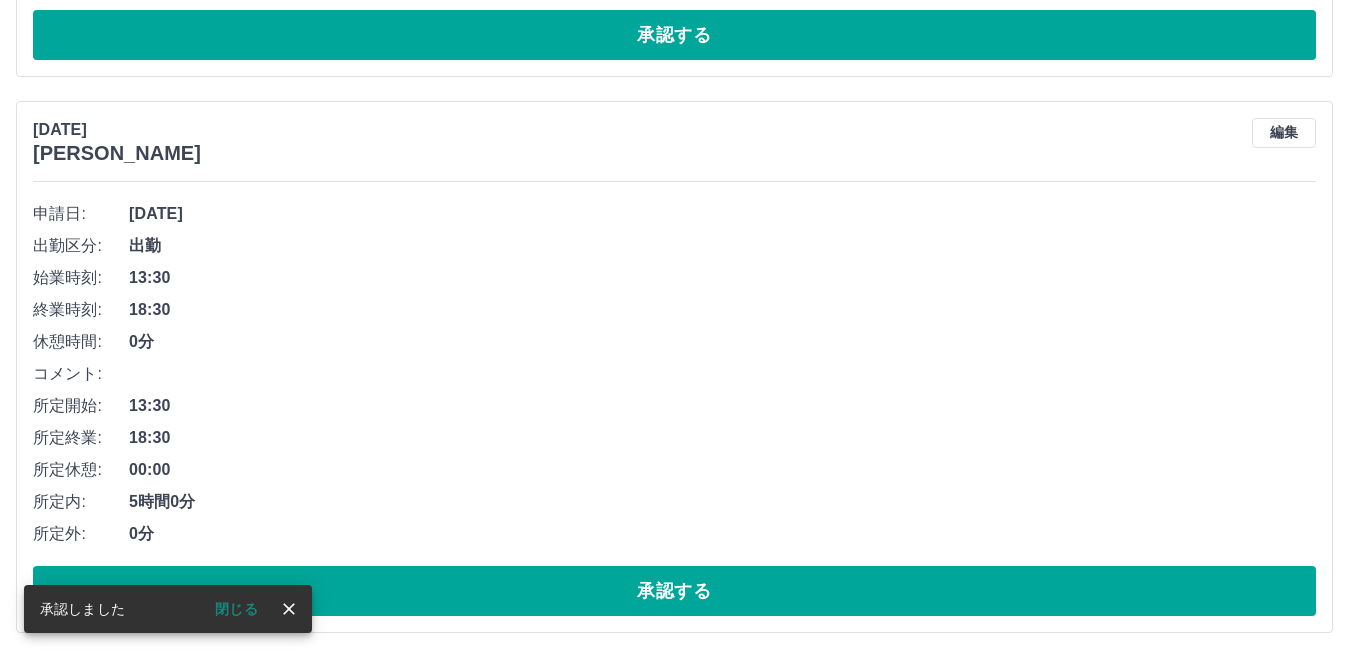 scroll, scrollTop: 8194, scrollLeft: 0, axis: vertical 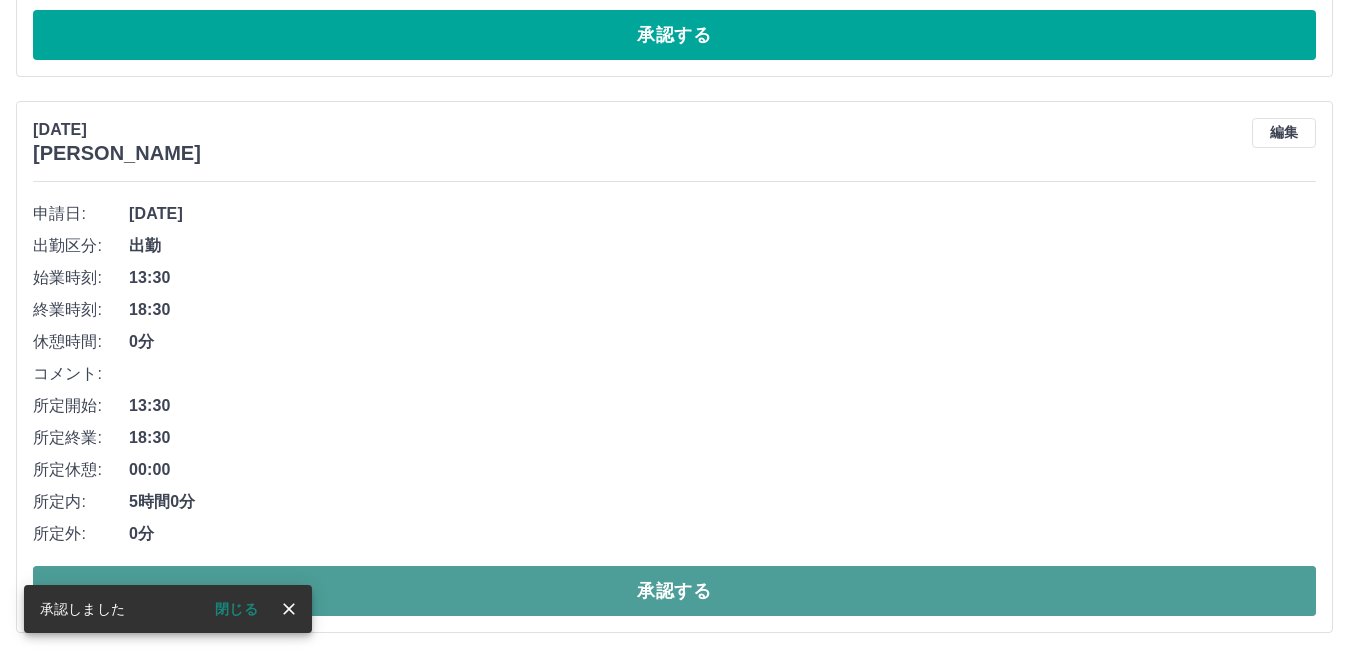 click on "承認する" at bounding box center [674, 591] 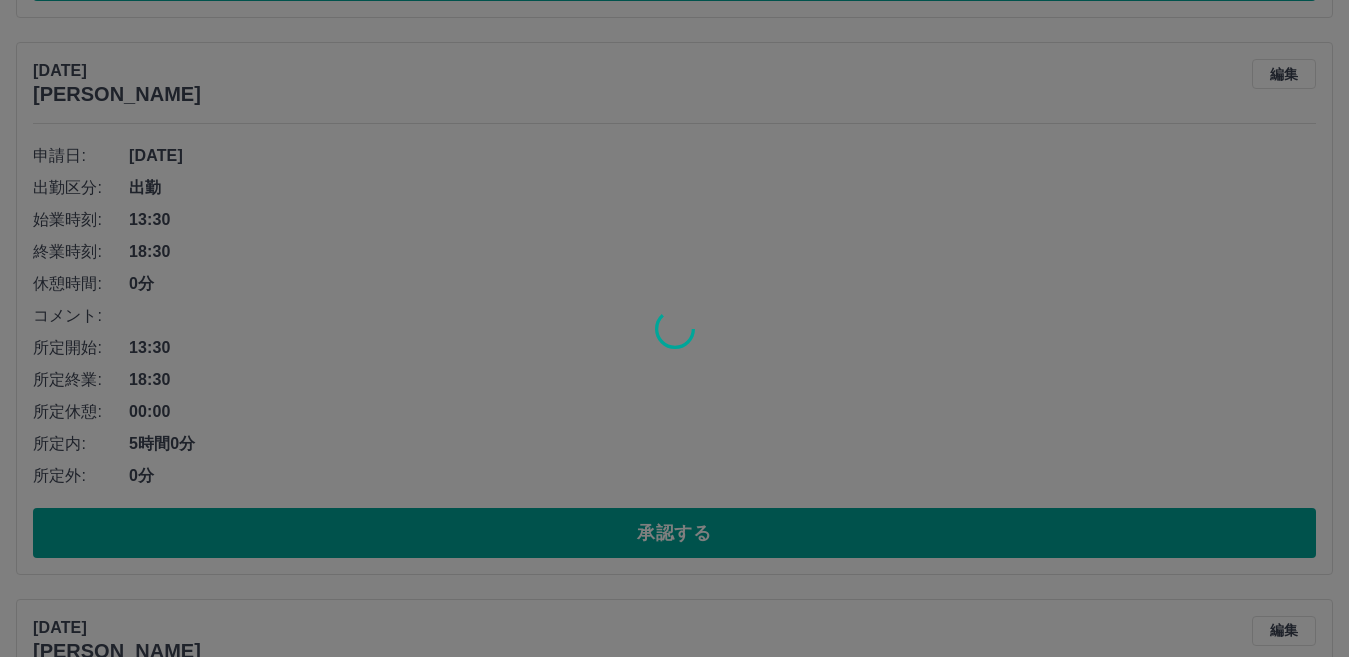 scroll, scrollTop: 7638, scrollLeft: 0, axis: vertical 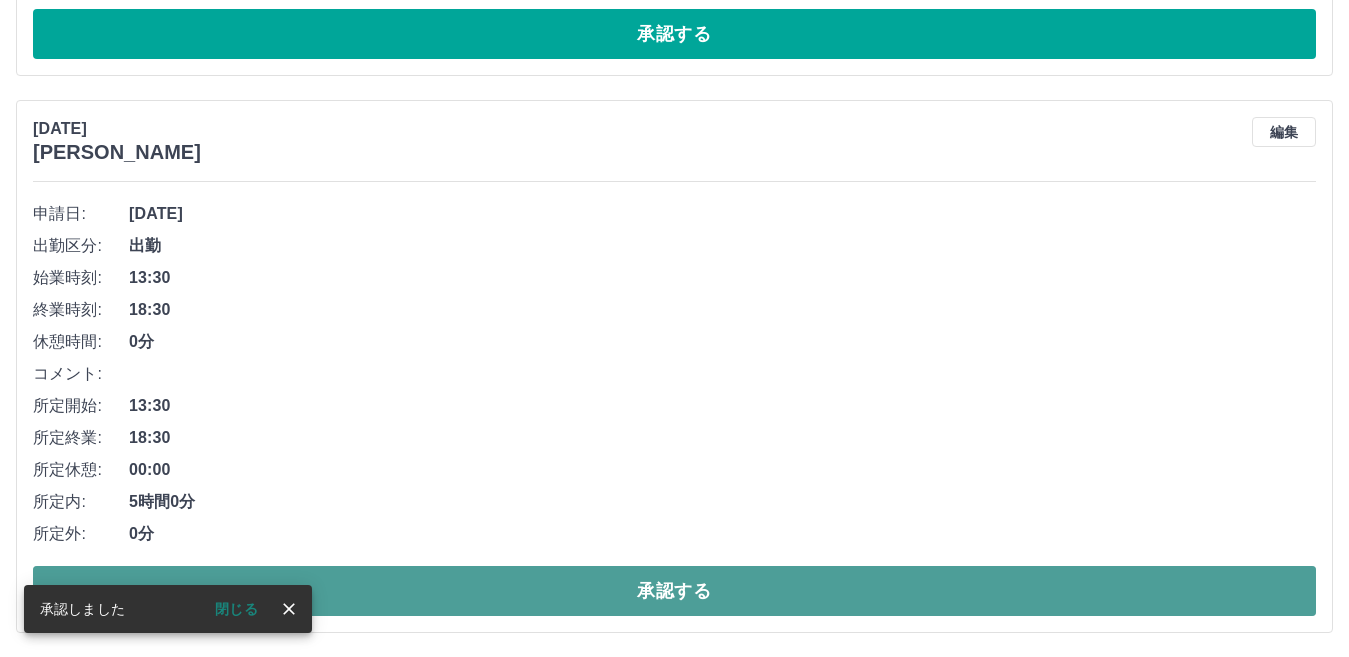 click on "承認する" at bounding box center (674, 591) 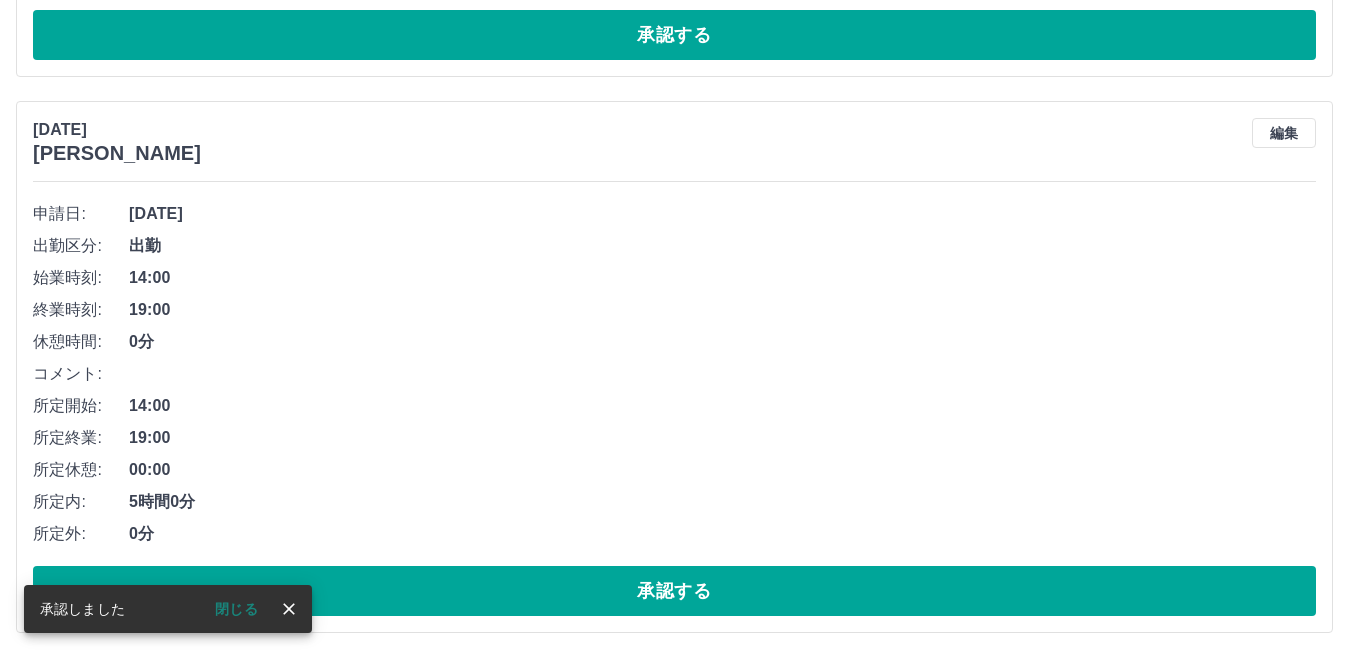 scroll, scrollTop: 7081, scrollLeft: 0, axis: vertical 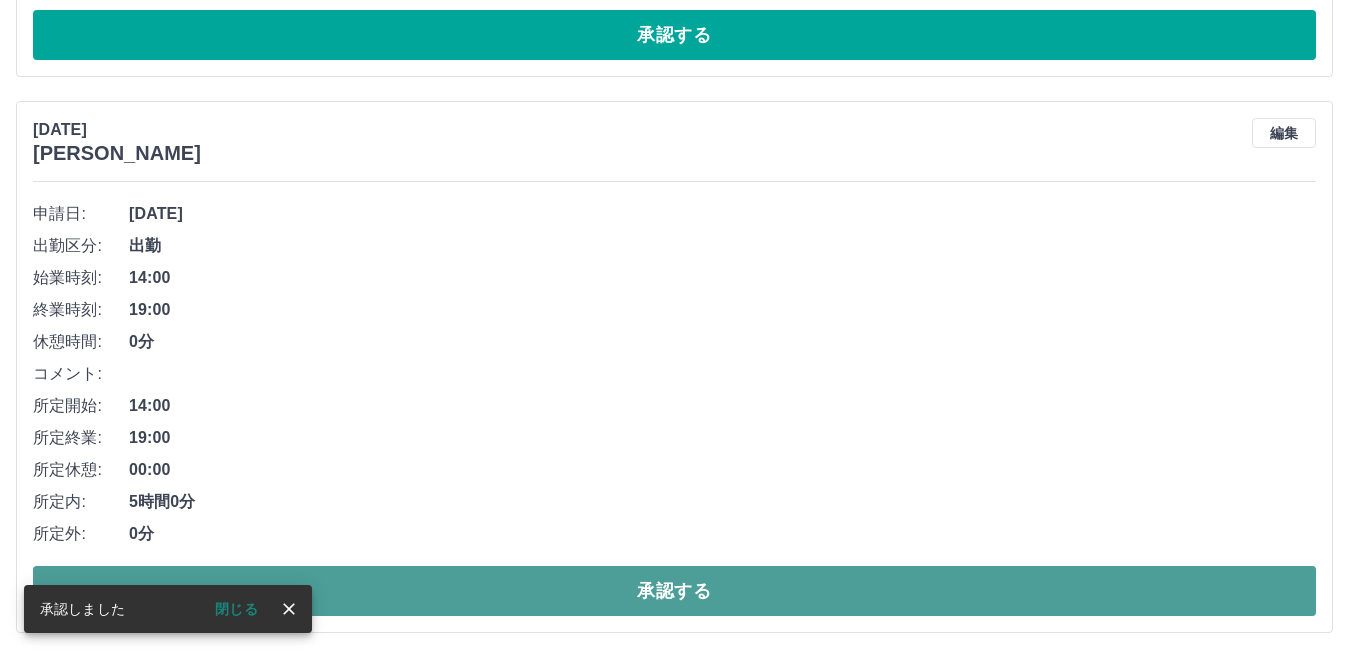 click on "承認する" at bounding box center (674, 591) 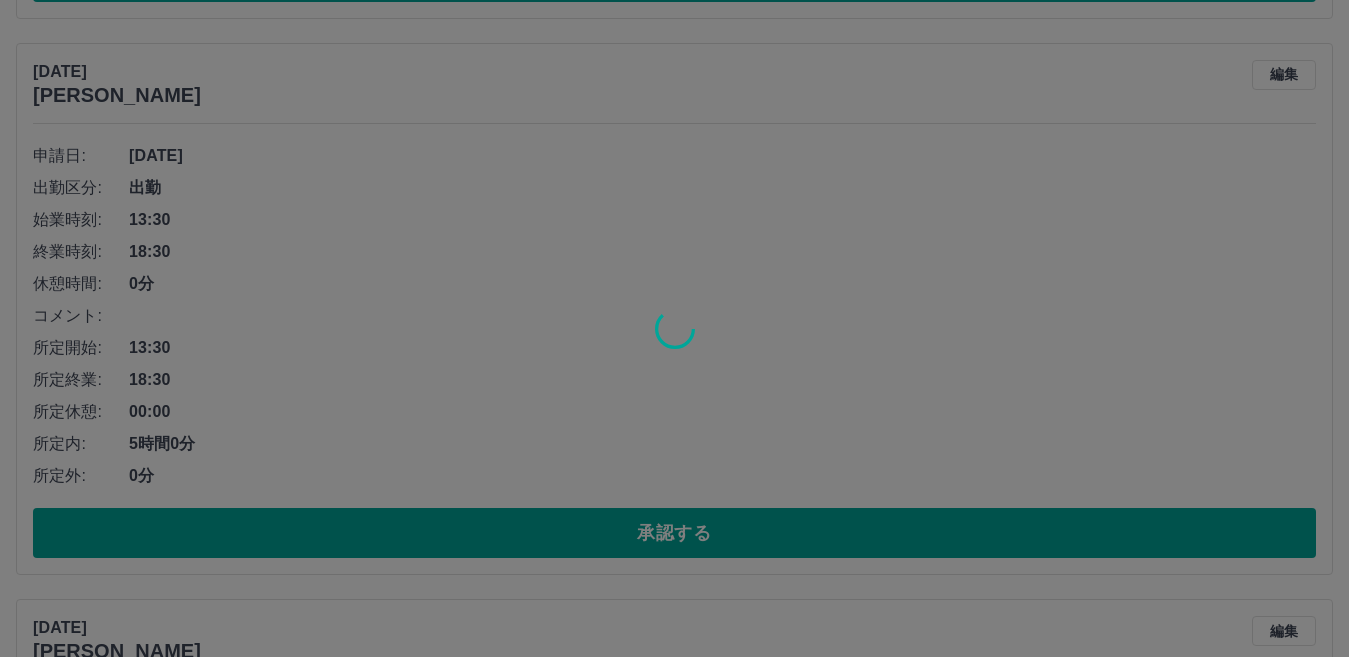 scroll, scrollTop: 6525, scrollLeft: 0, axis: vertical 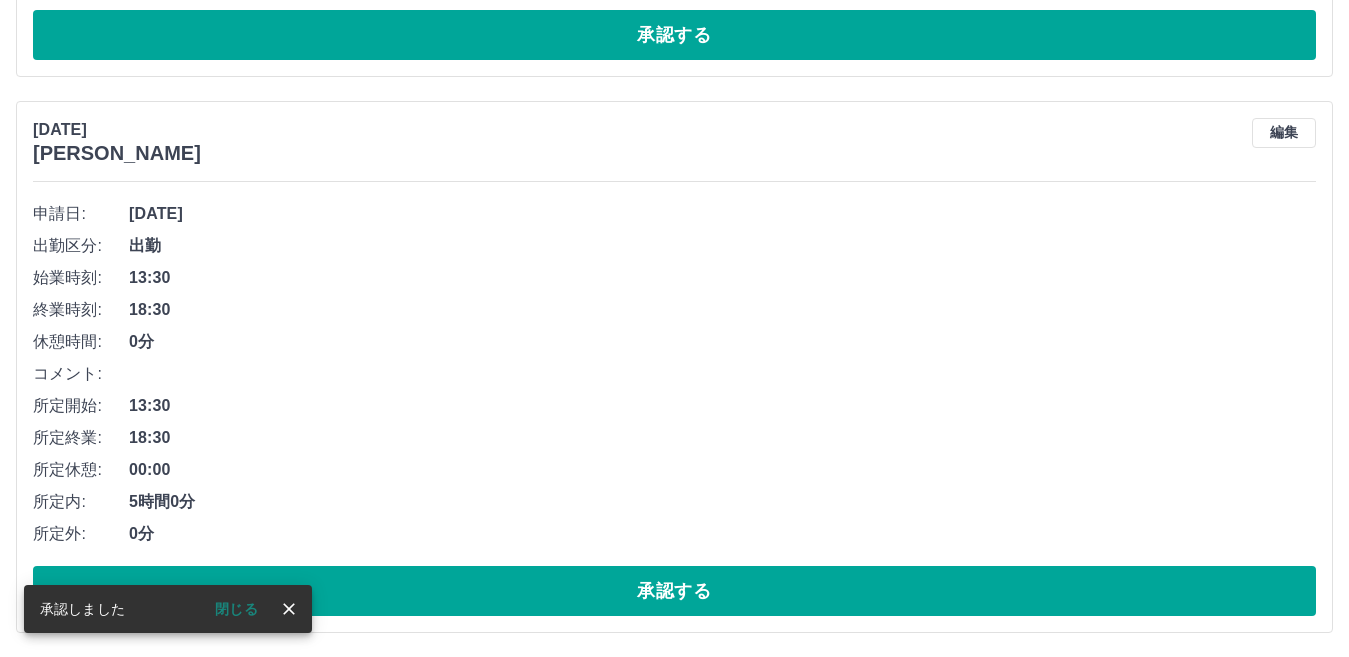 click on "所定外: 0分" at bounding box center [674, 534] 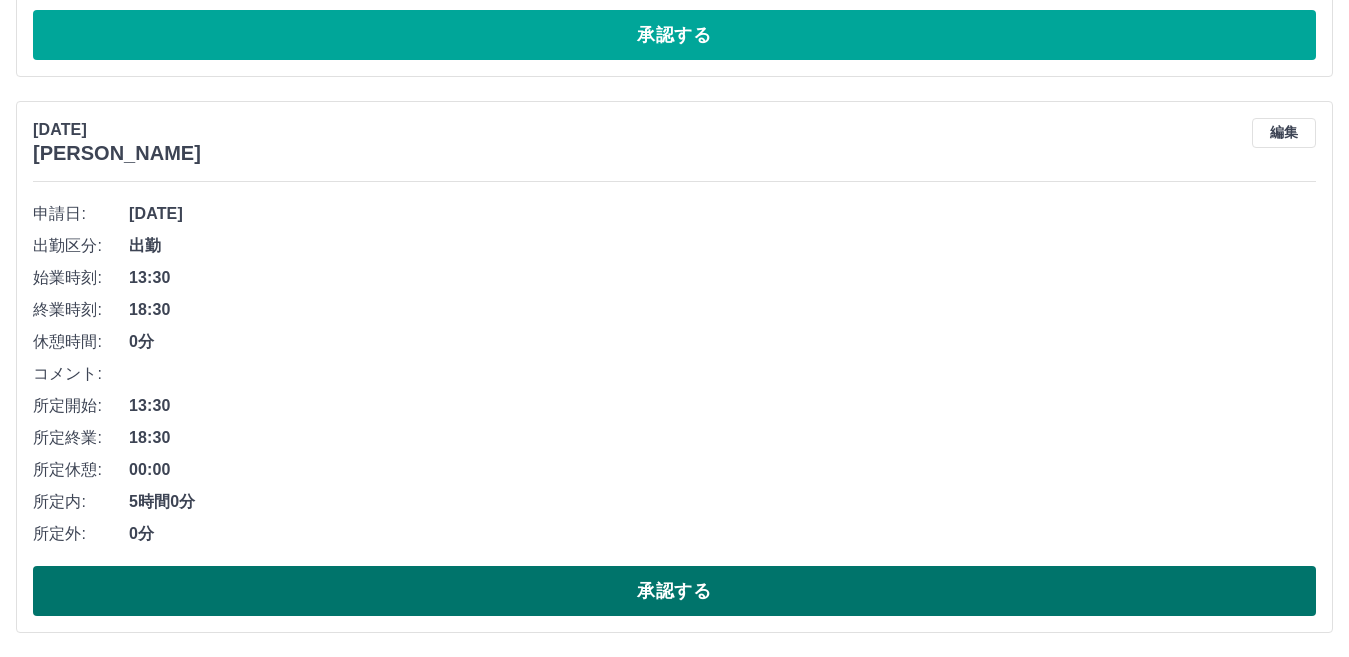 click on "承認する" at bounding box center (674, 591) 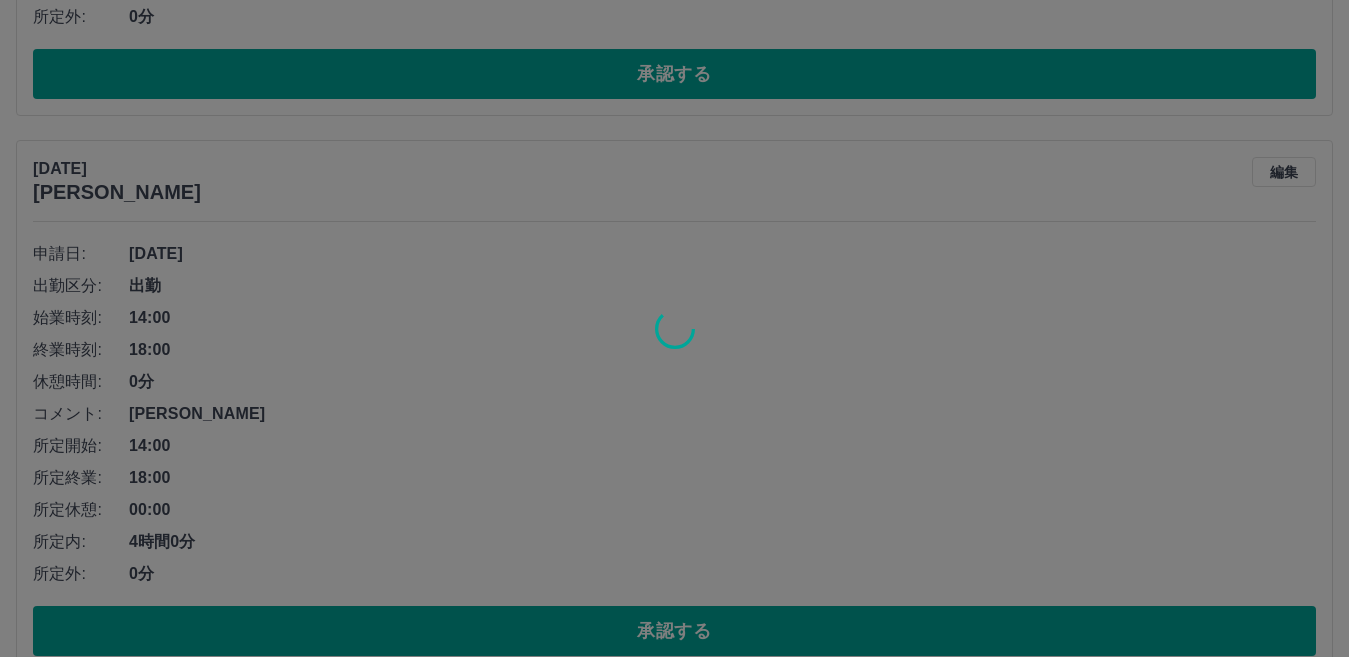 scroll, scrollTop: 5925, scrollLeft: 0, axis: vertical 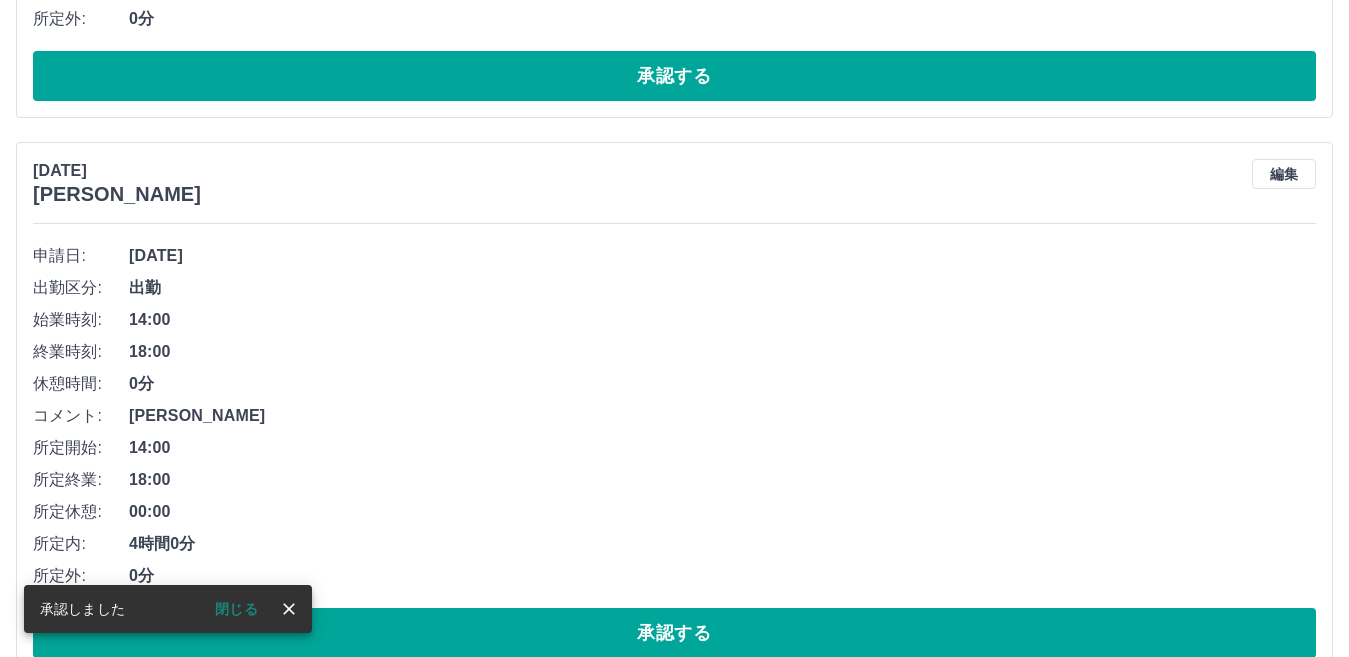 click on "申請日: [DATE] 出勤区分: 出勤 始業時刻: 14:00 終業時刻: 18:00 休憩時間: 0分 コメント: [PERSON_NAME]応援 所定開始: 14:00 所定終業: 18:00 所定休憩: 00:00 所定内: 4時間0分 所定外: 0分 承認する" at bounding box center [674, 449] 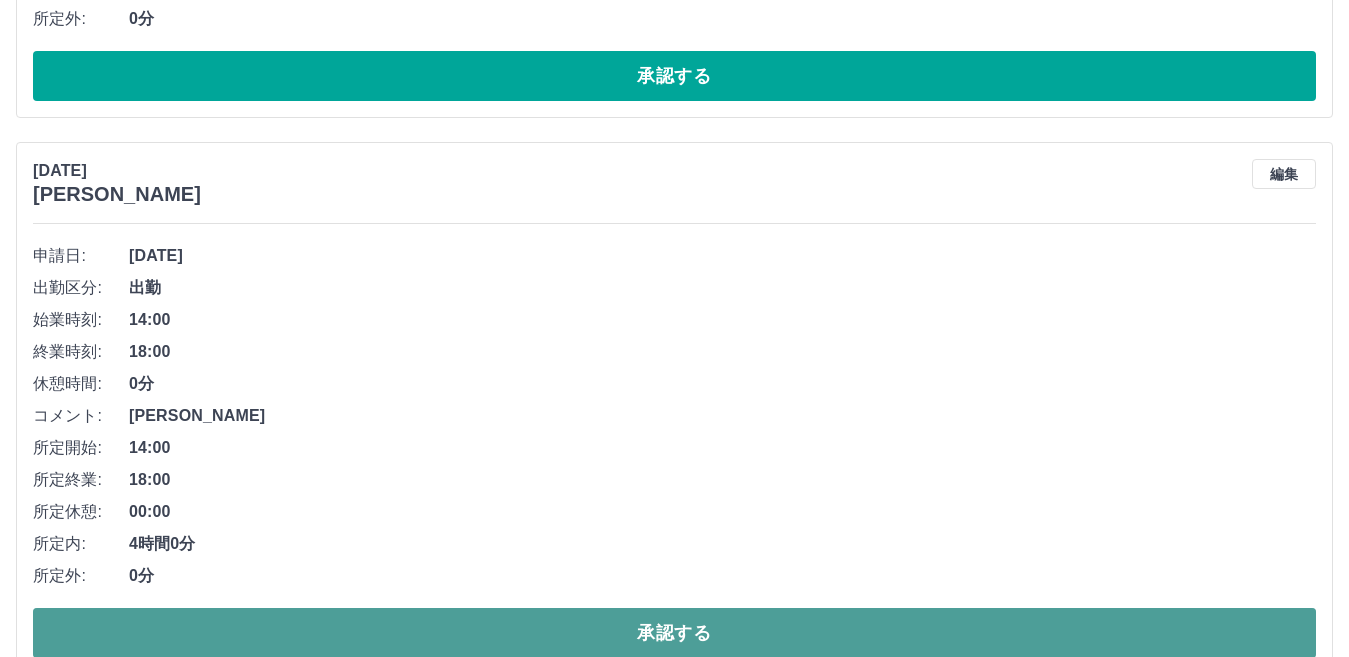 click on "承認する" at bounding box center [674, 633] 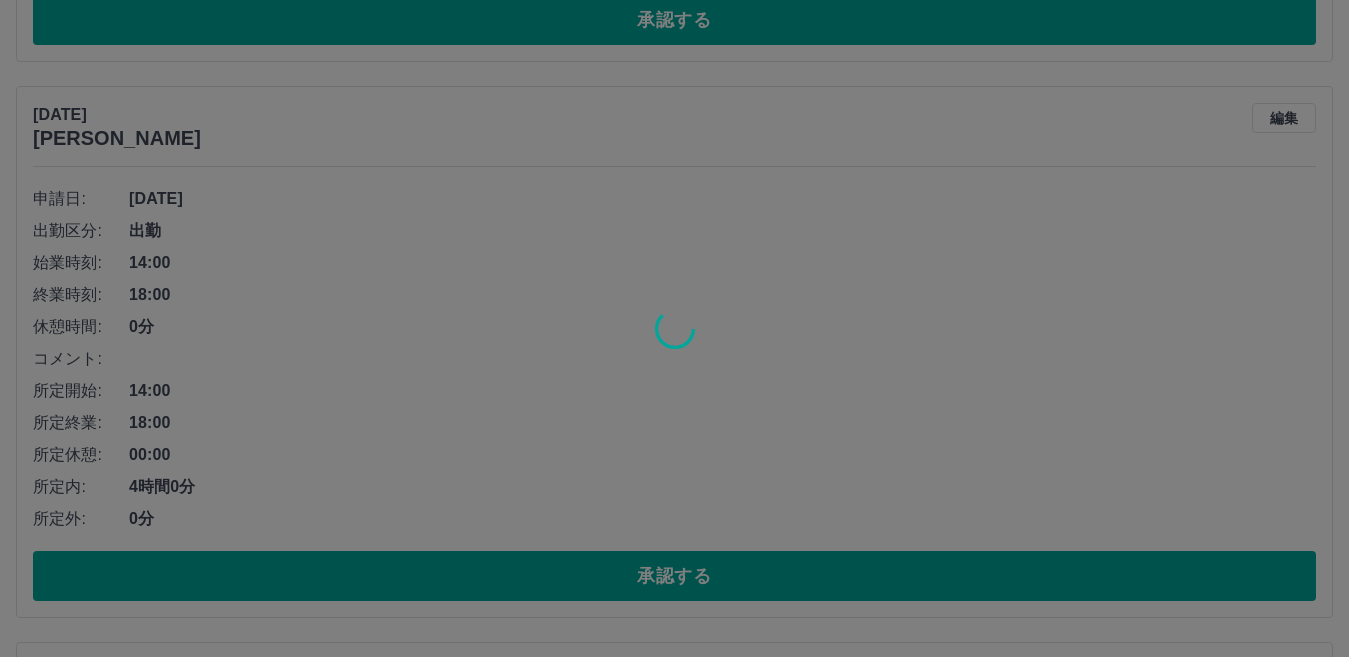 scroll, scrollTop: 5412, scrollLeft: 0, axis: vertical 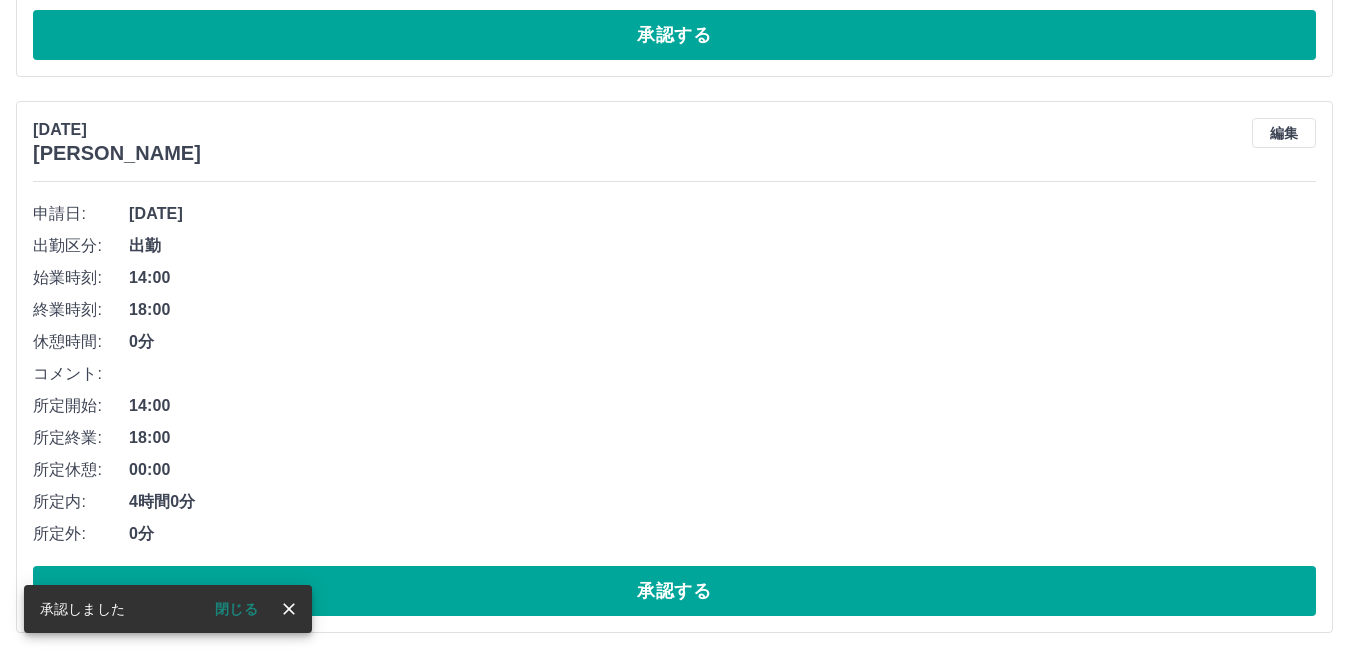 click on "申請日: [DATE] 出勤区分: 出勤 始業時刻: 14:00 終業時刻: 18:00 休憩時間: 0分 コメント: 所定開始: 14:00 所定終業: 18:00 所定休憩: 00:00 所定内: 4時間0分 所定外: 0分 承認する" at bounding box center [674, 407] 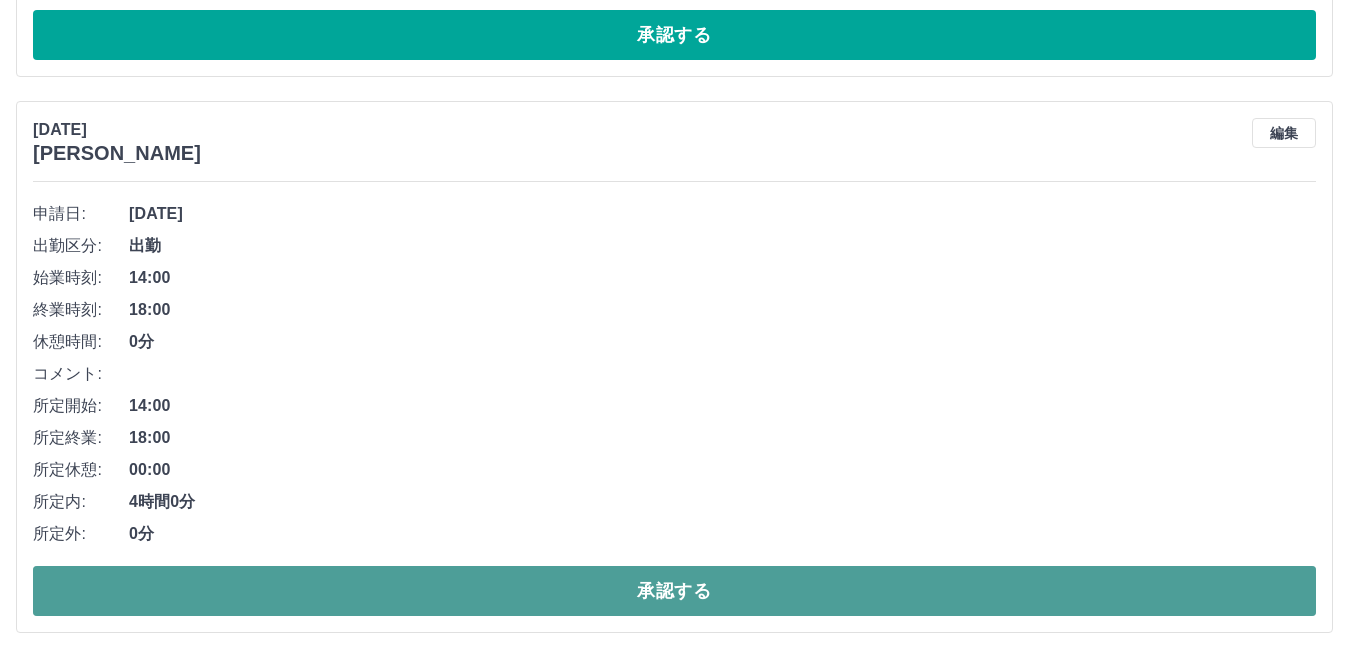 click on "承認する" at bounding box center [674, 591] 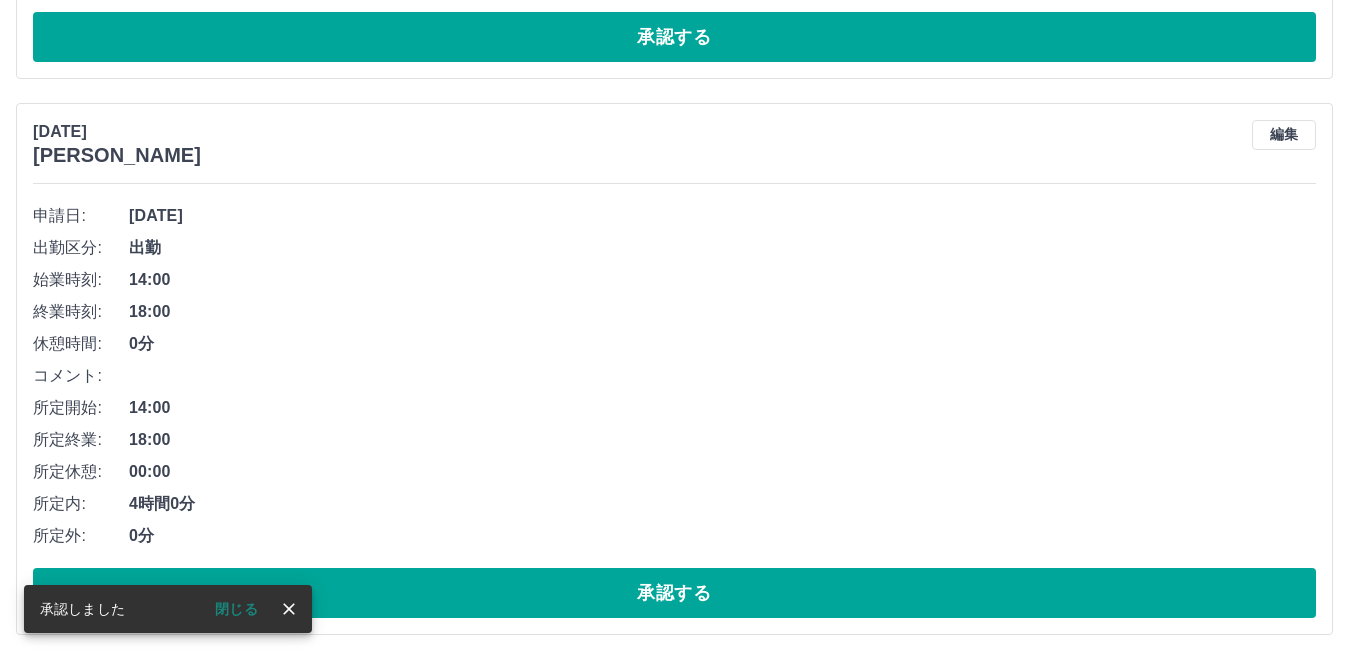 scroll, scrollTop: 4856, scrollLeft: 0, axis: vertical 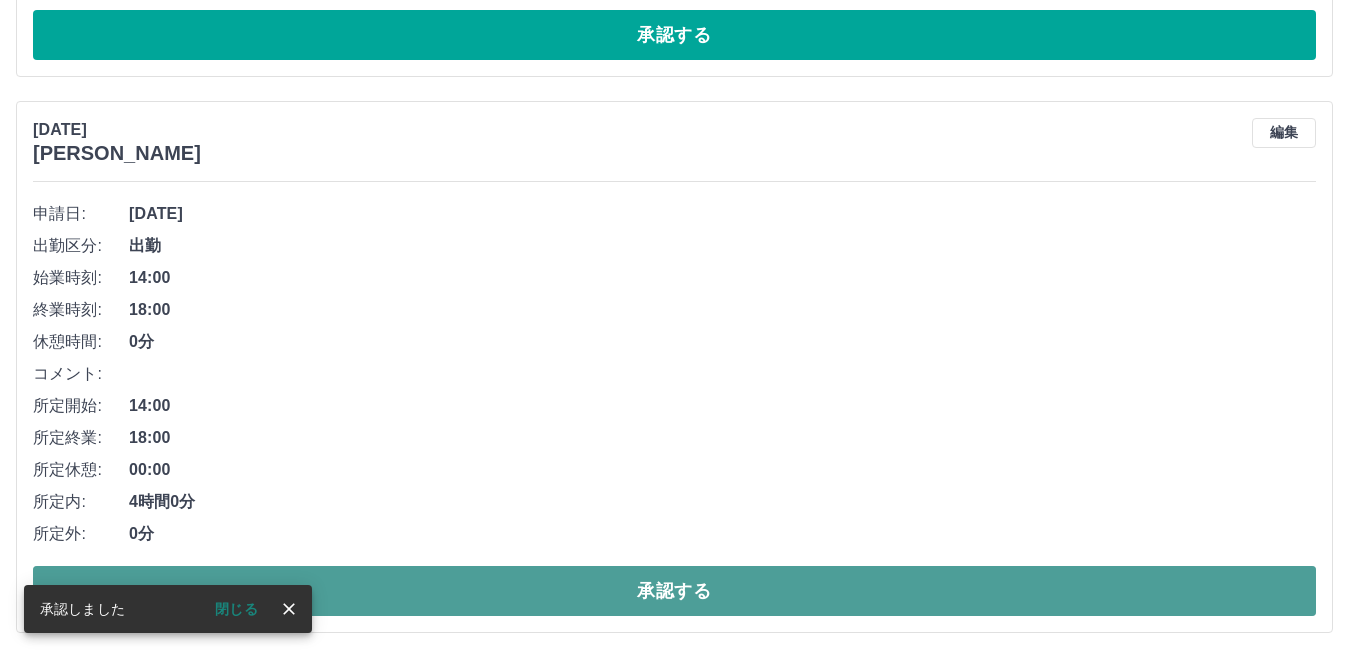 click on "承認する" at bounding box center (674, 591) 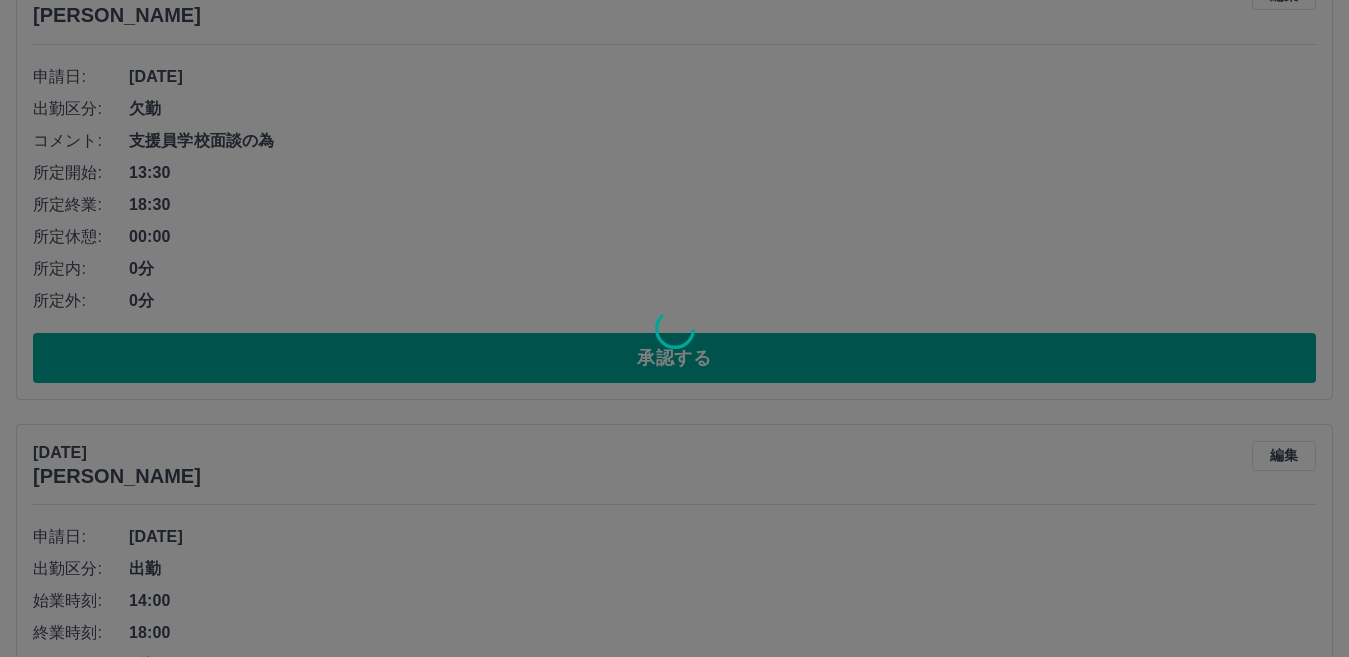 scroll, scrollTop: 4256, scrollLeft: 0, axis: vertical 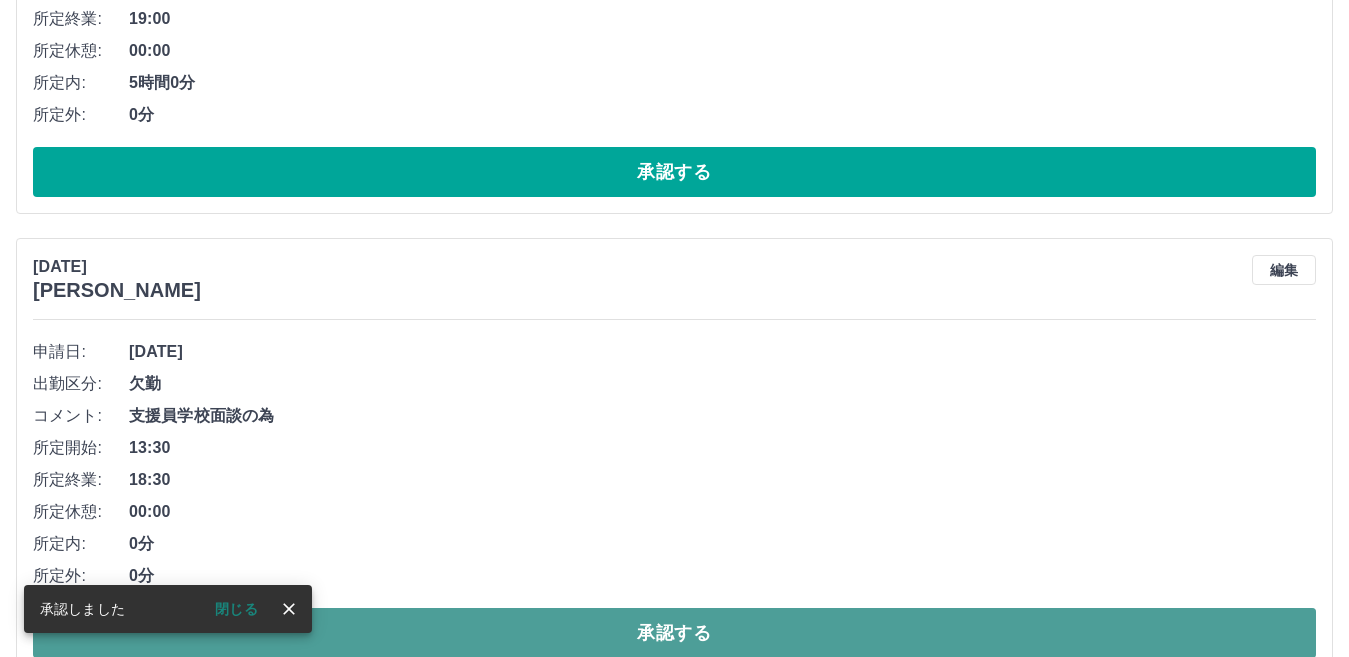 click on "承認する" at bounding box center [674, 633] 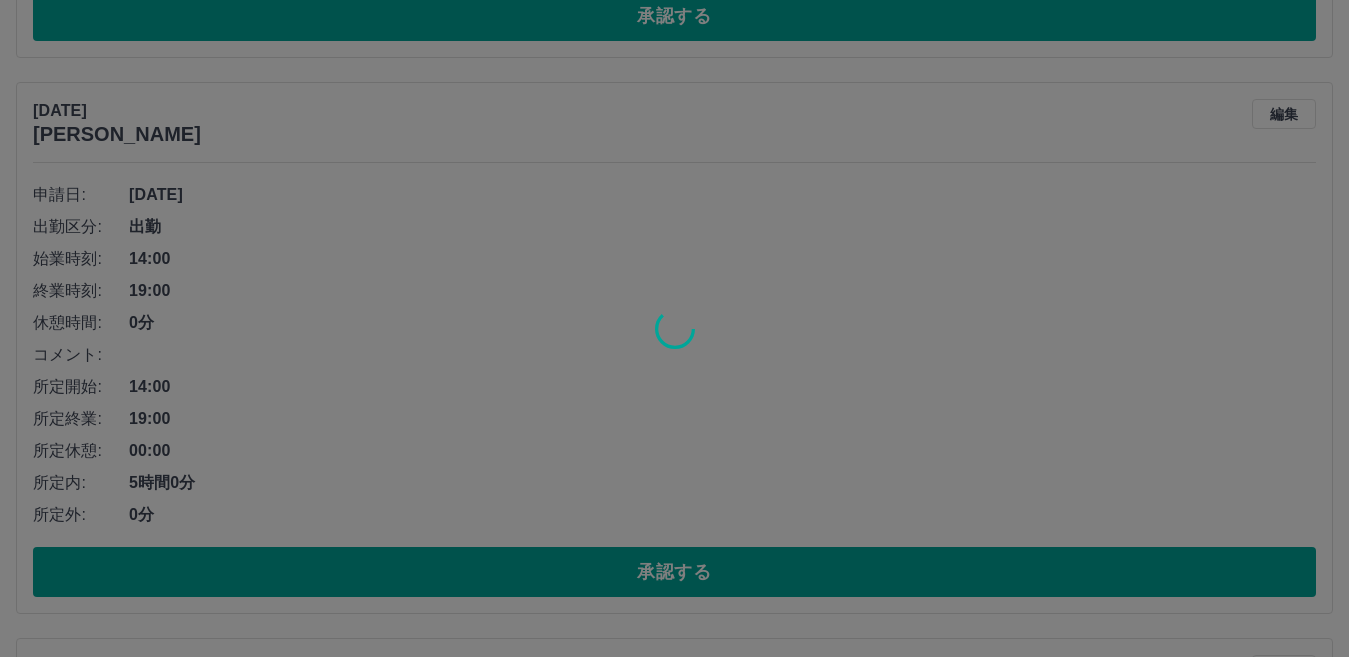 scroll, scrollTop: 3839, scrollLeft: 0, axis: vertical 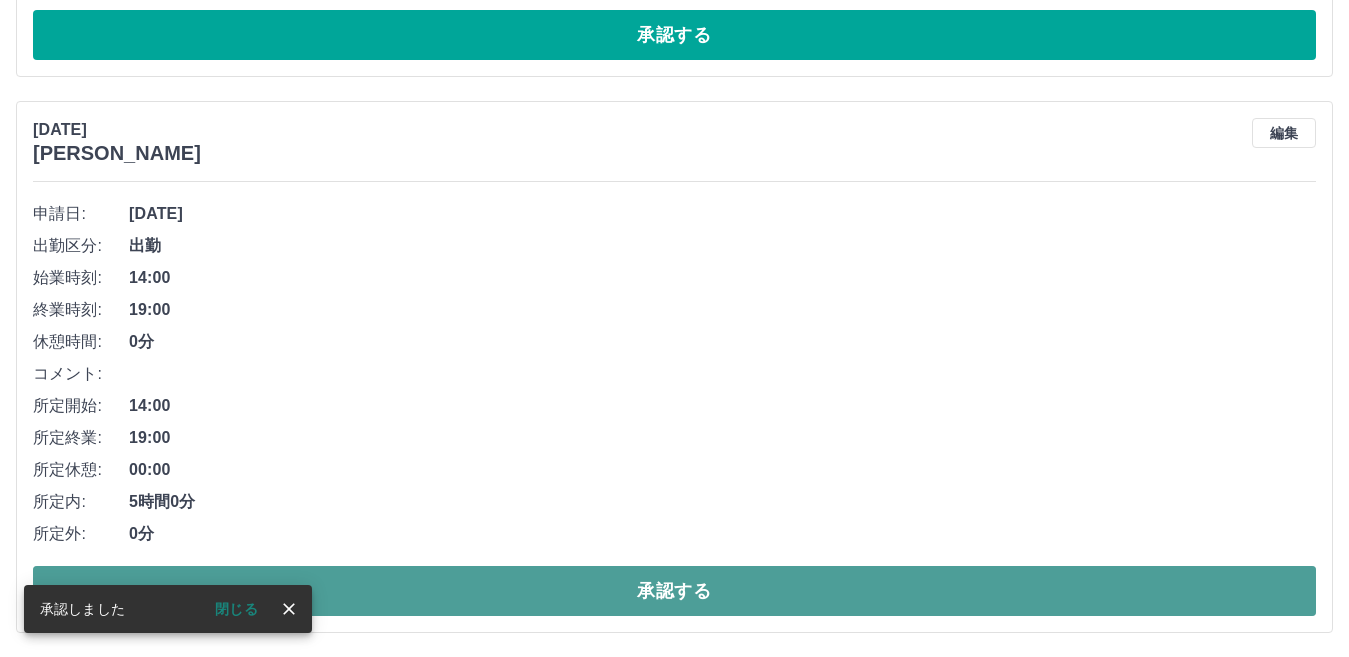 click on "承認する" at bounding box center [674, 591] 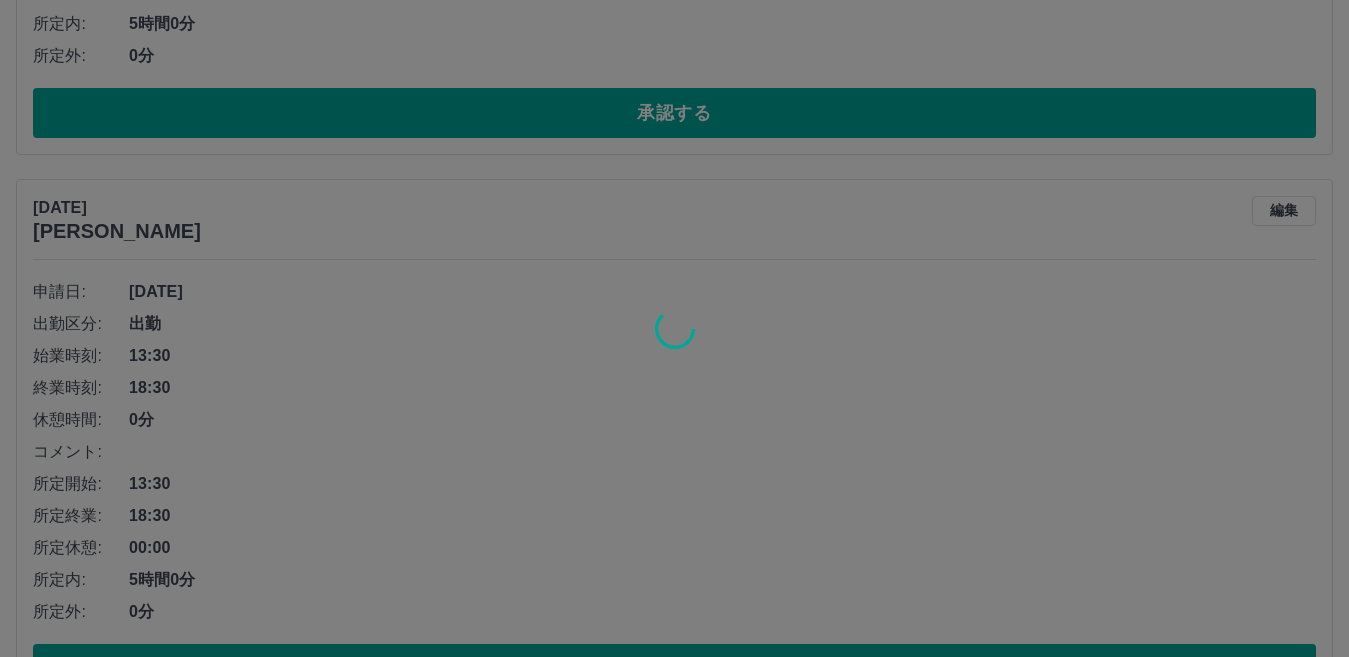 scroll, scrollTop: 3239, scrollLeft: 0, axis: vertical 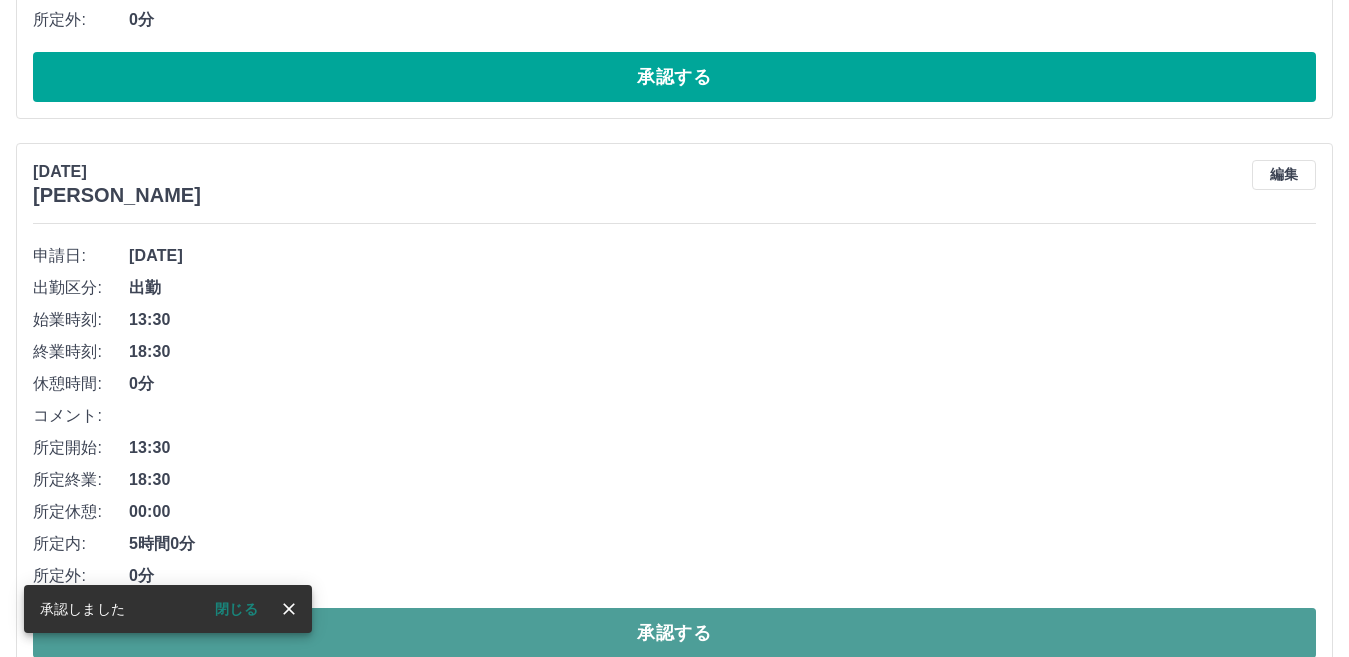 click on "承認する" at bounding box center (674, 633) 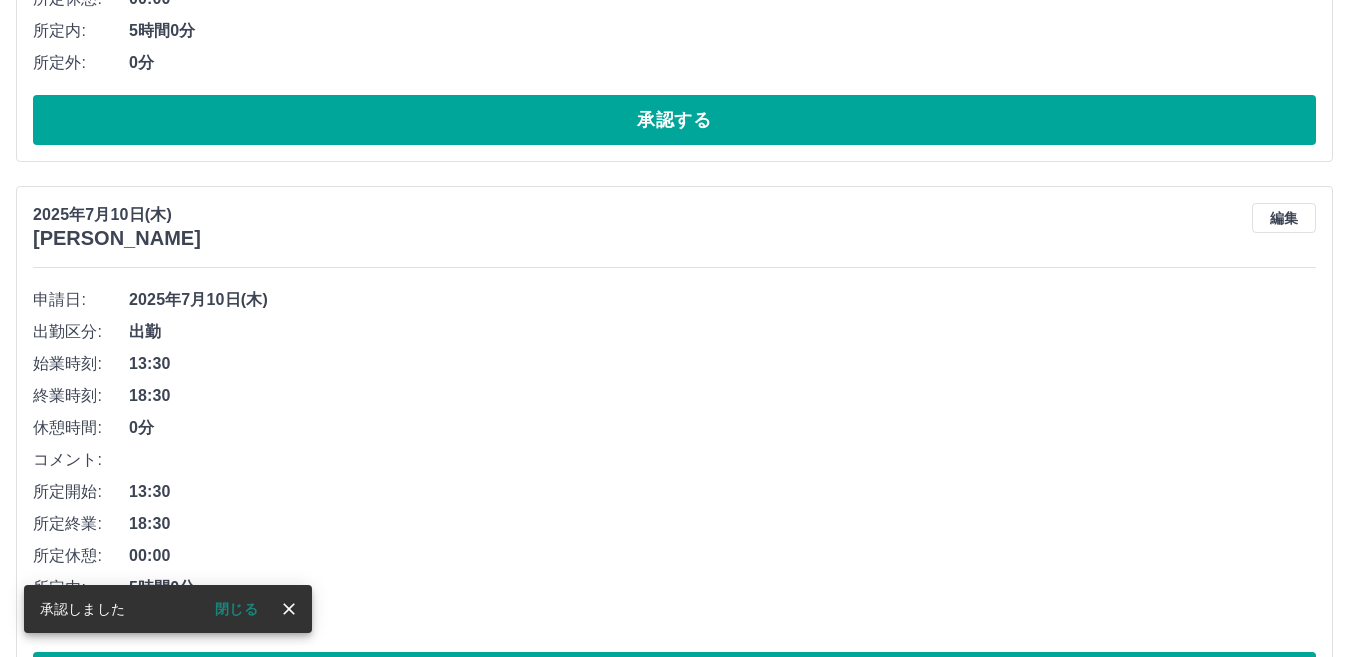 scroll, scrollTop: 2727, scrollLeft: 0, axis: vertical 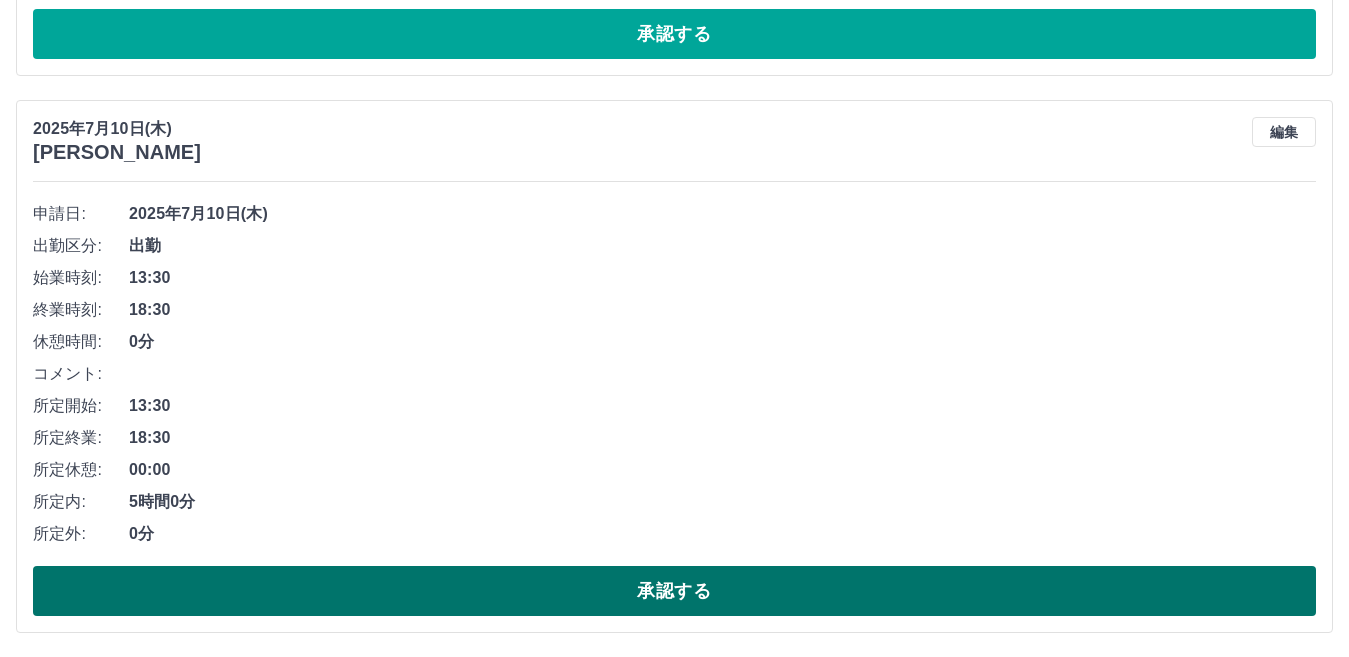 click on "承認する" at bounding box center [674, 591] 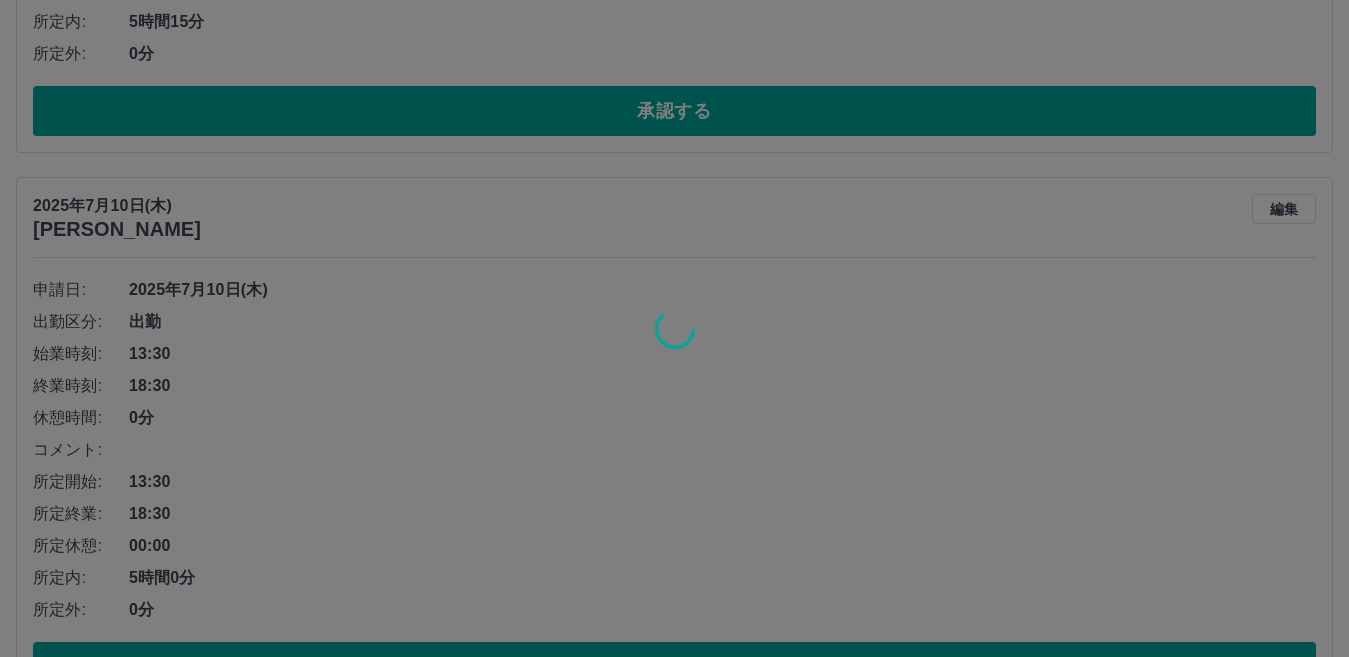 scroll, scrollTop: 2127, scrollLeft: 0, axis: vertical 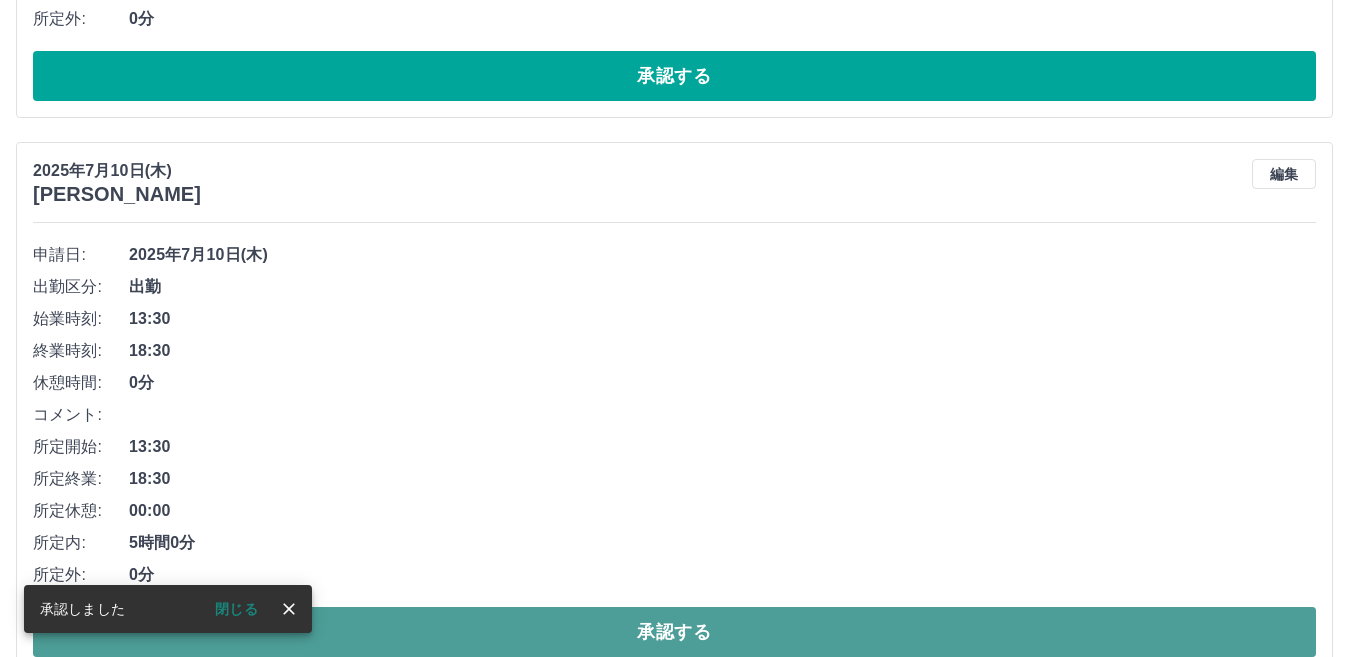 click on "承認する" at bounding box center [674, 632] 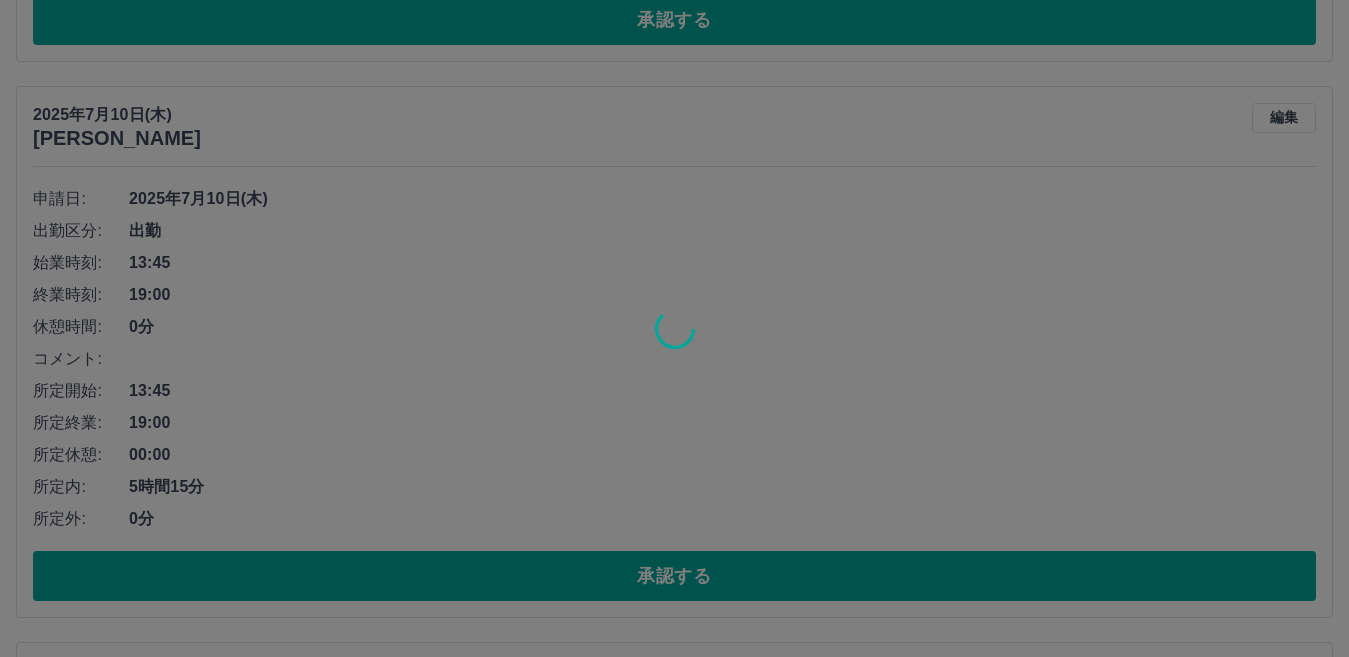 scroll, scrollTop: 1614, scrollLeft: 0, axis: vertical 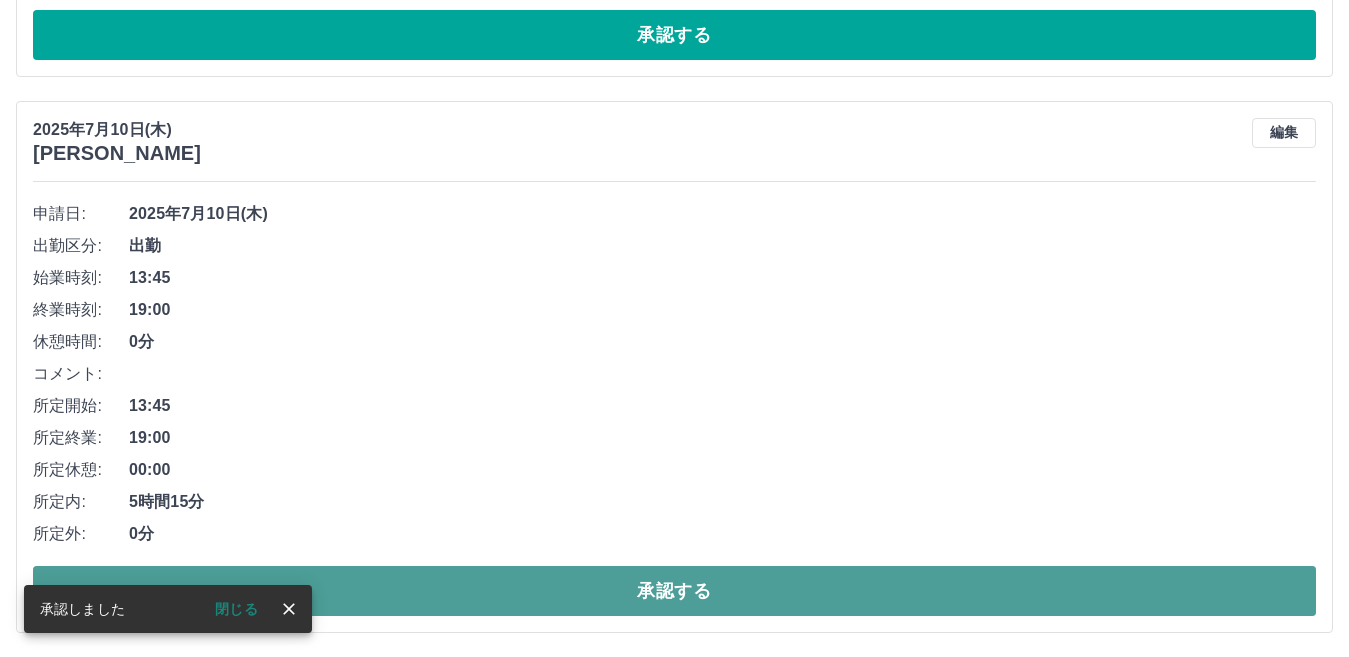 click on "承認する" at bounding box center (674, 591) 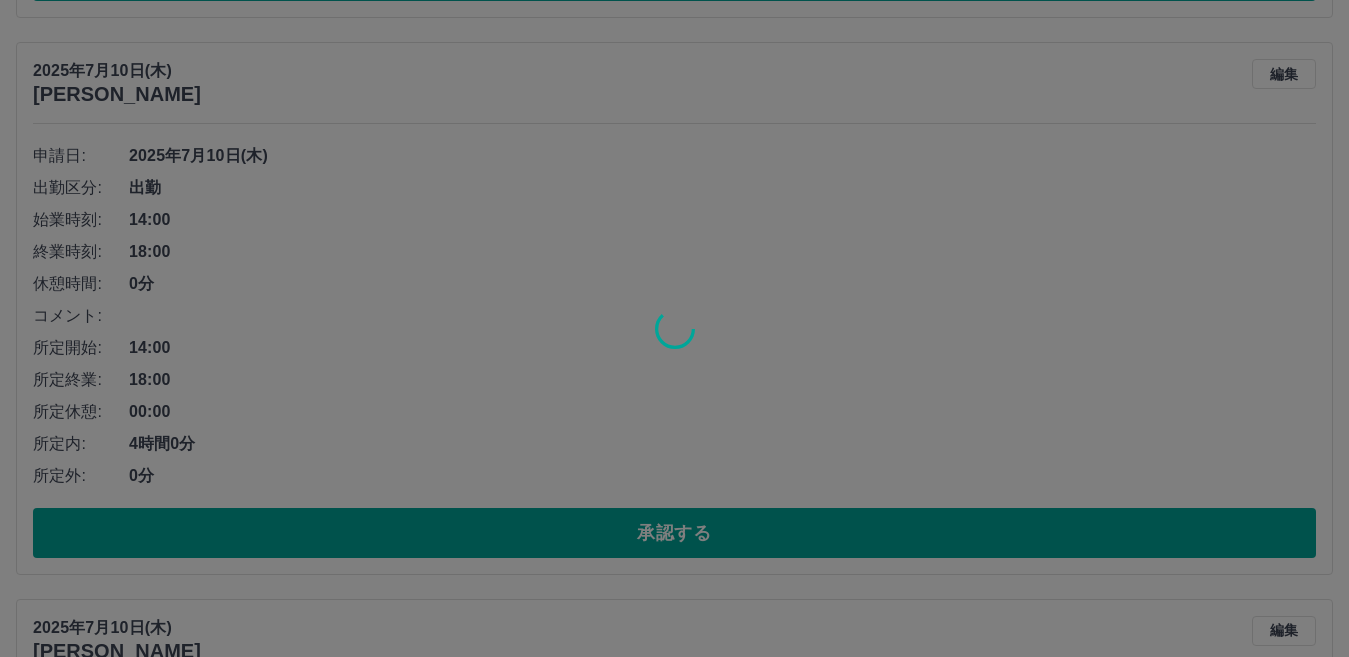 scroll, scrollTop: 1014, scrollLeft: 0, axis: vertical 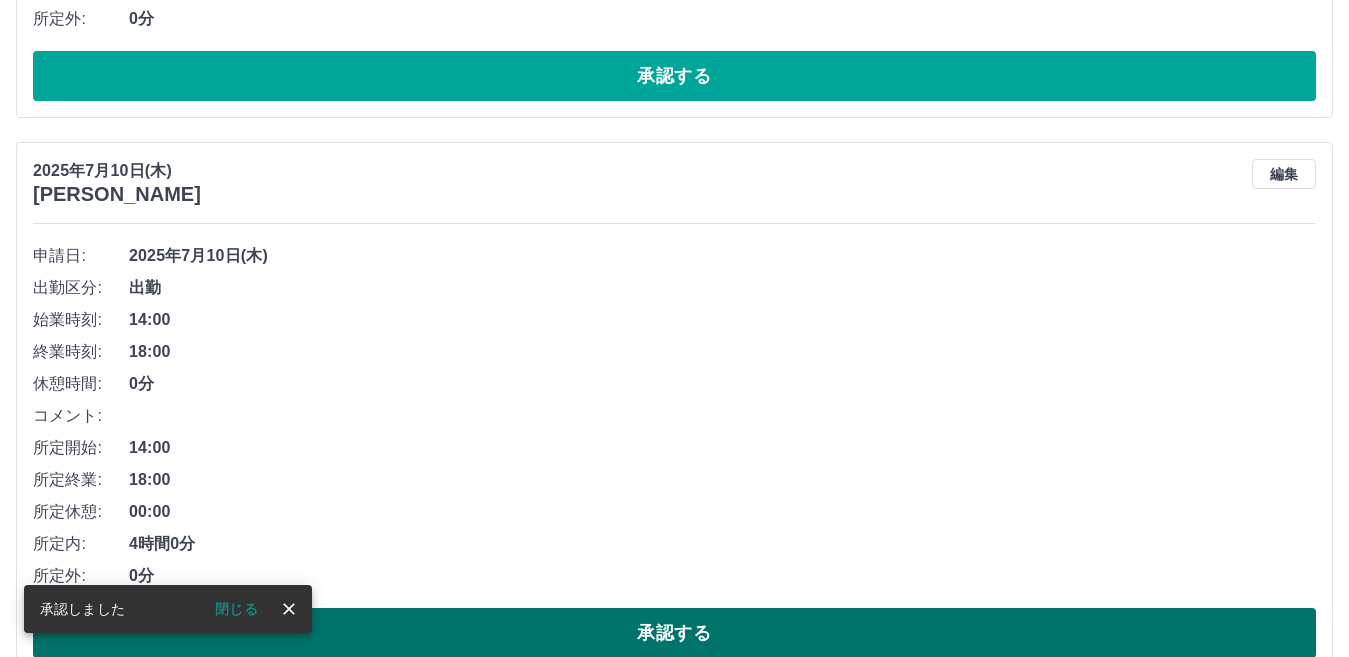 click on "承認する" at bounding box center [674, 633] 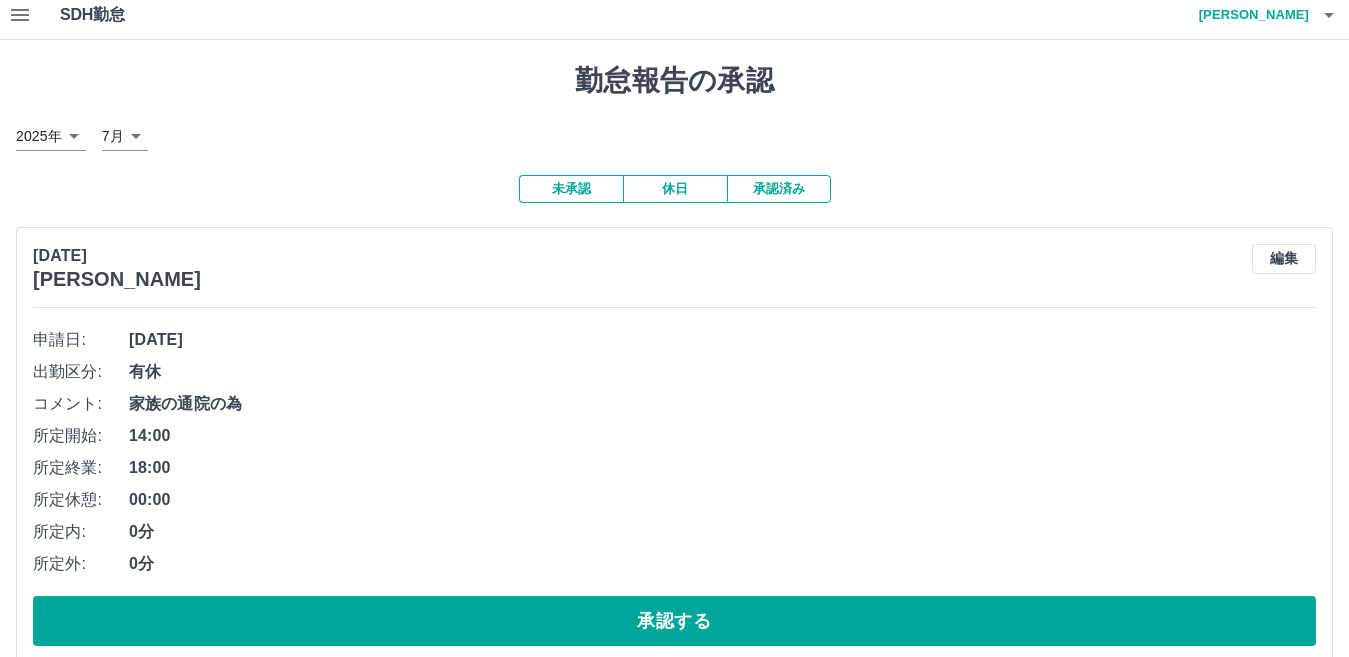 scroll, scrollTop: 0, scrollLeft: 0, axis: both 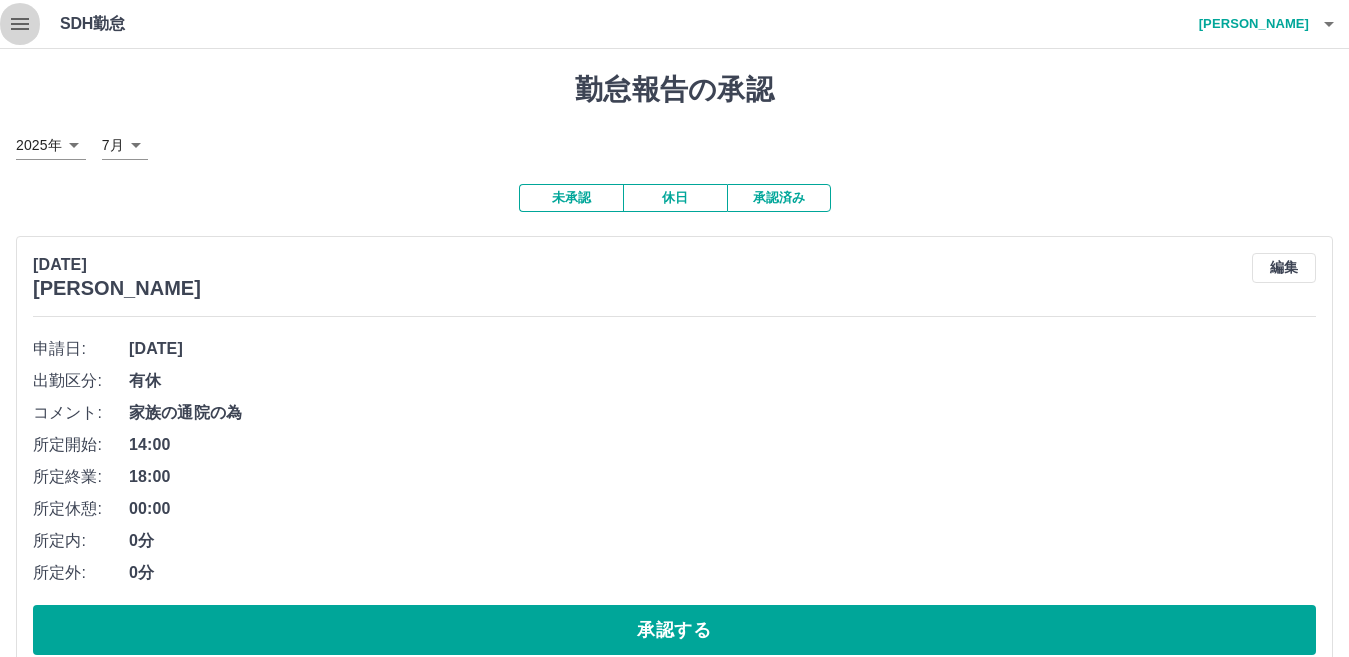 click 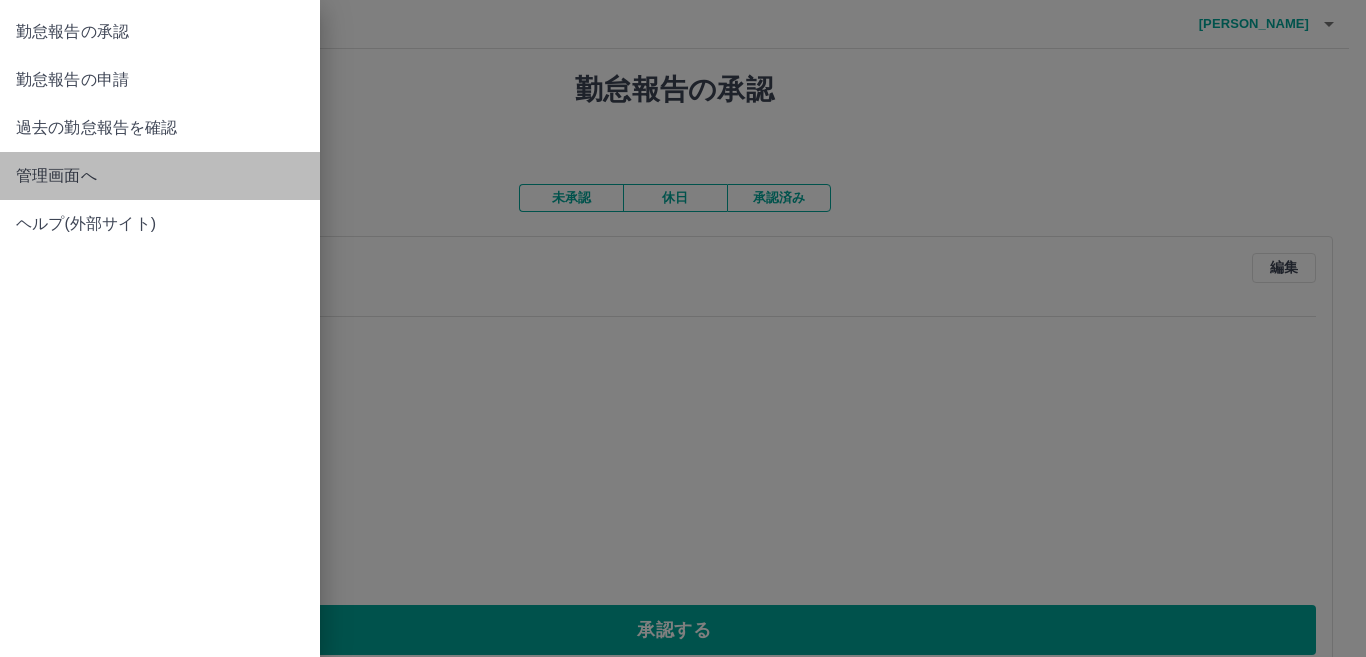 click on "管理画面へ" at bounding box center [160, 176] 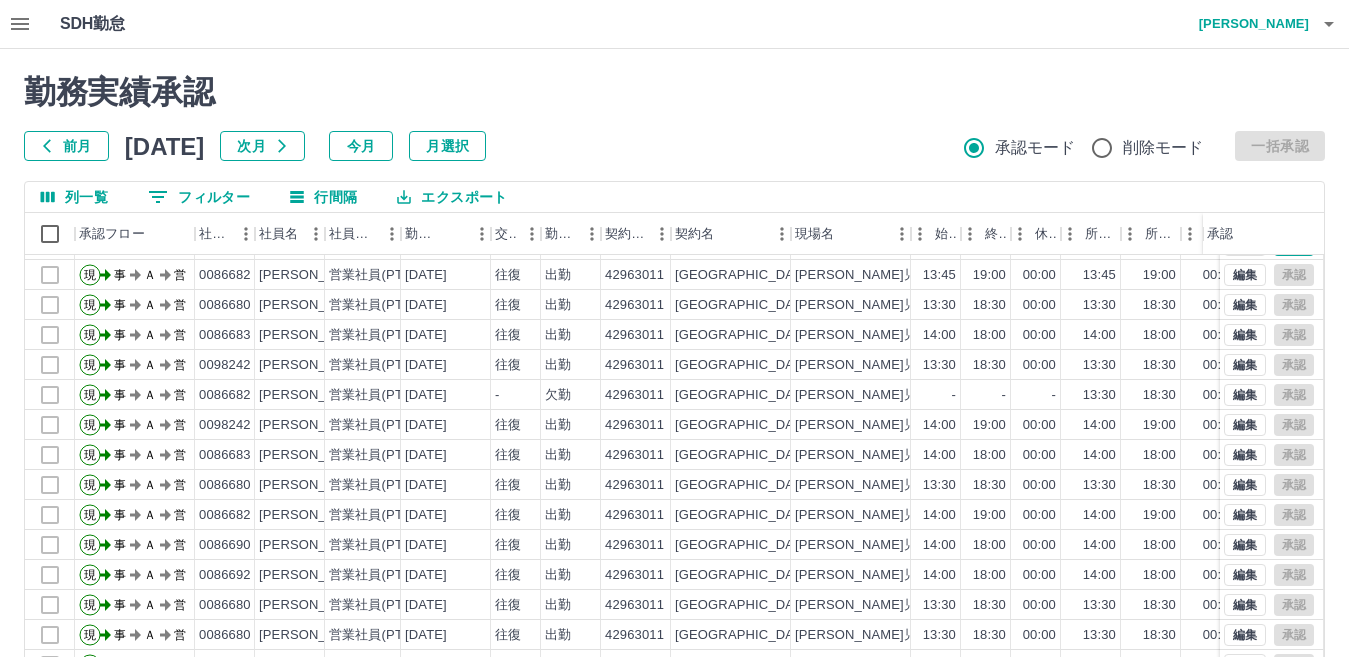 scroll, scrollTop: 104, scrollLeft: 0, axis: vertical 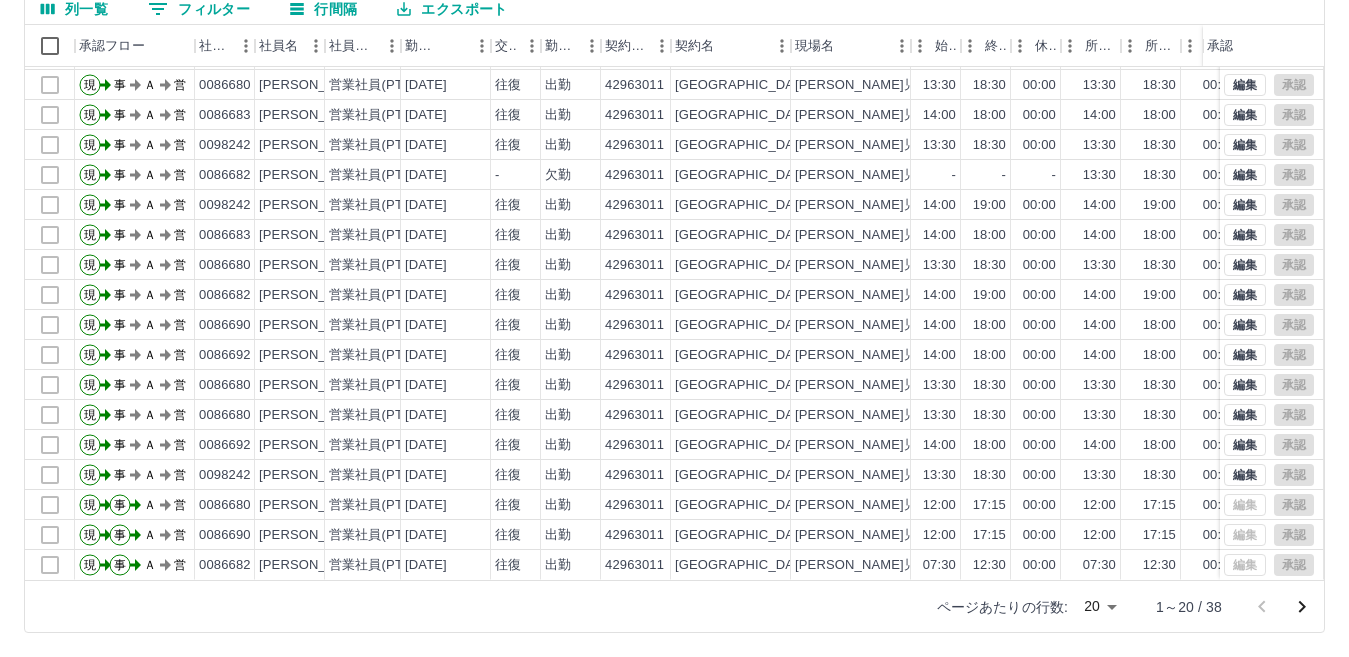 click 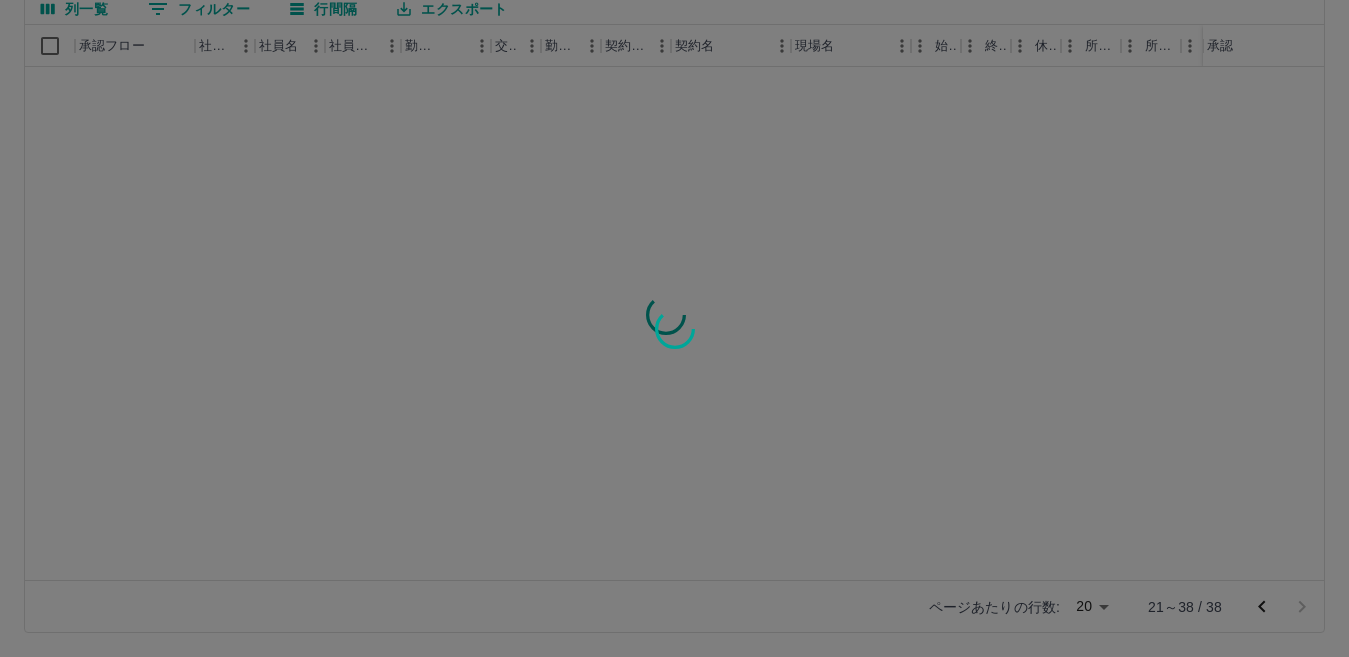 scroll, scrollTop: 0, scrollLeft: 0, axis: both 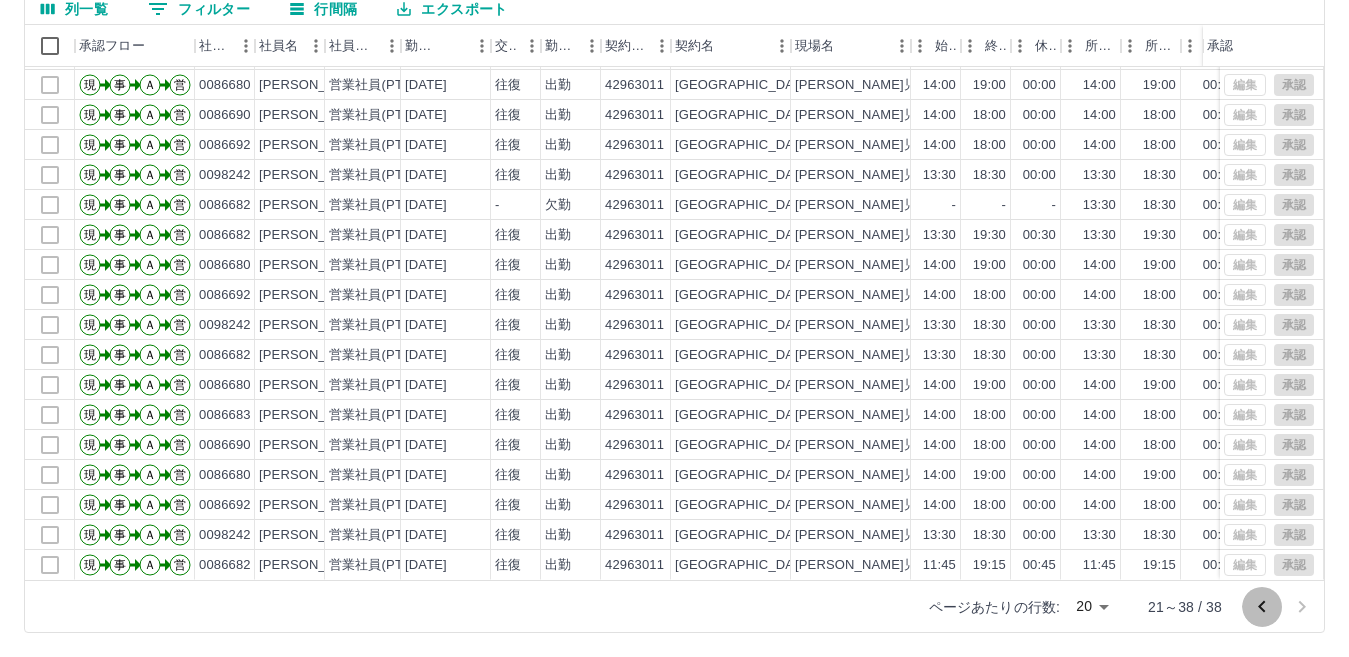 click 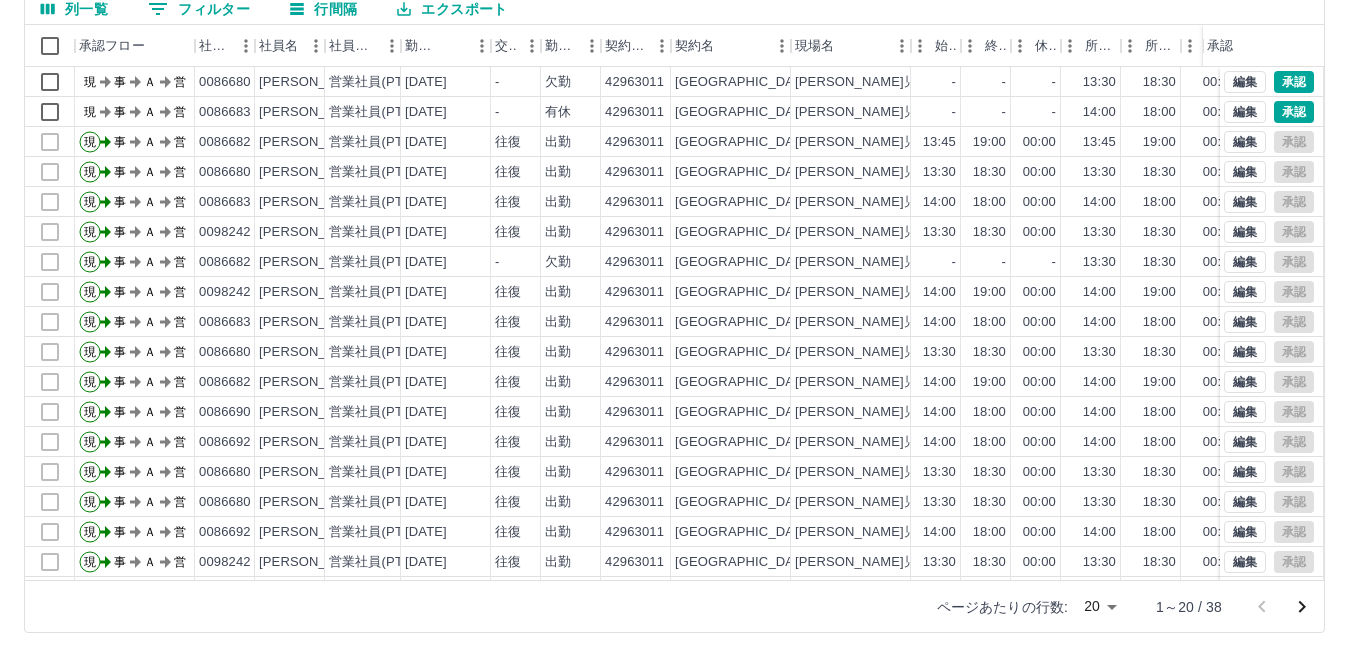 scroll, scrollTop: 104, scrollLeft: 0, axis: vertical 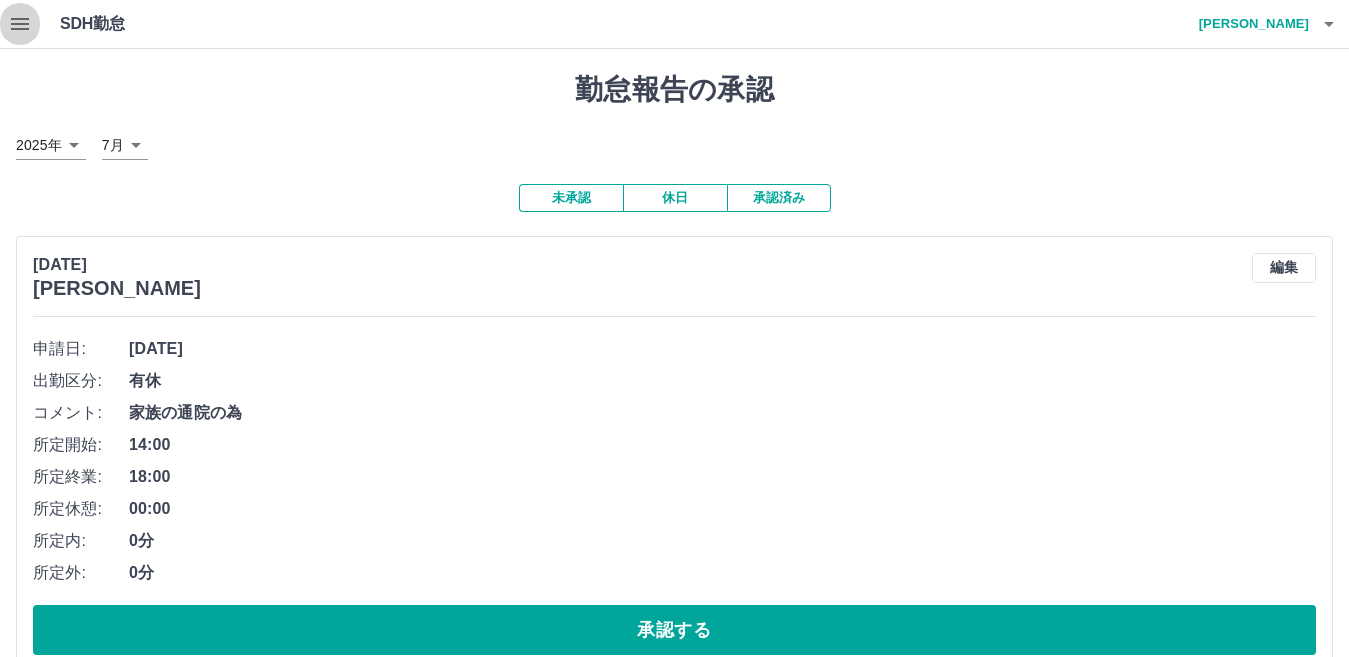 click 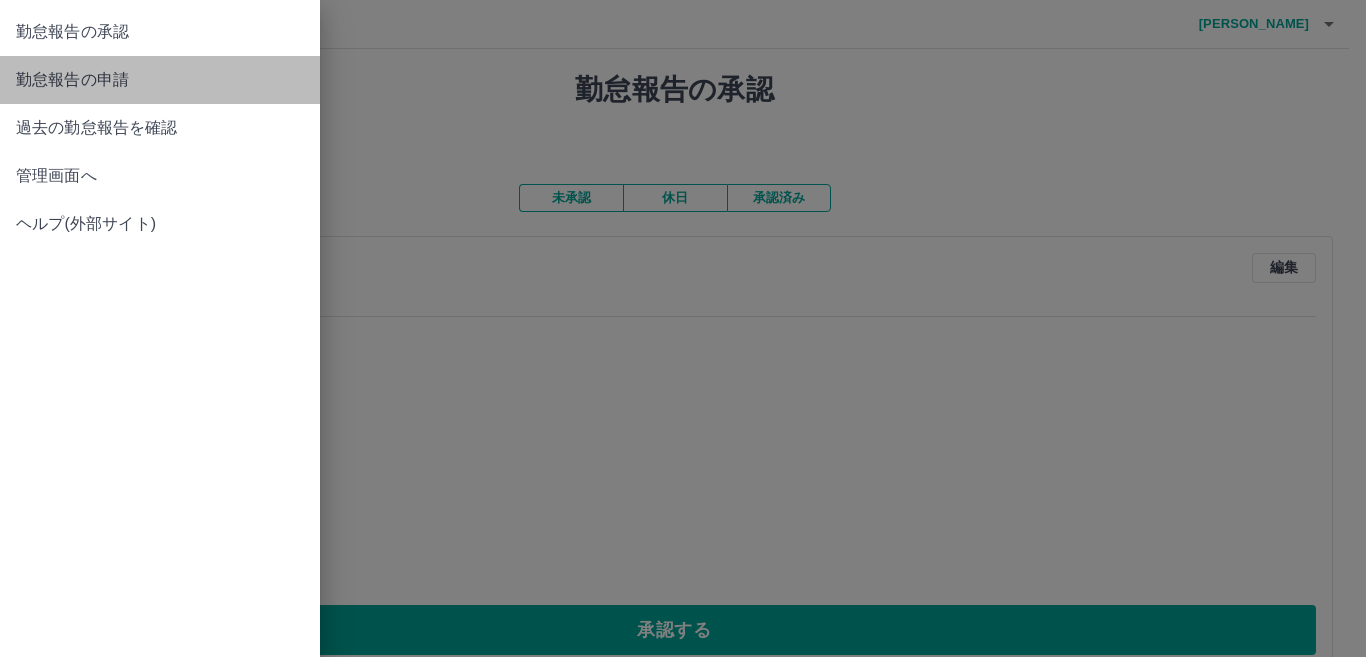 click on "勤怠報告の申請" at bounding box center [160, 80] 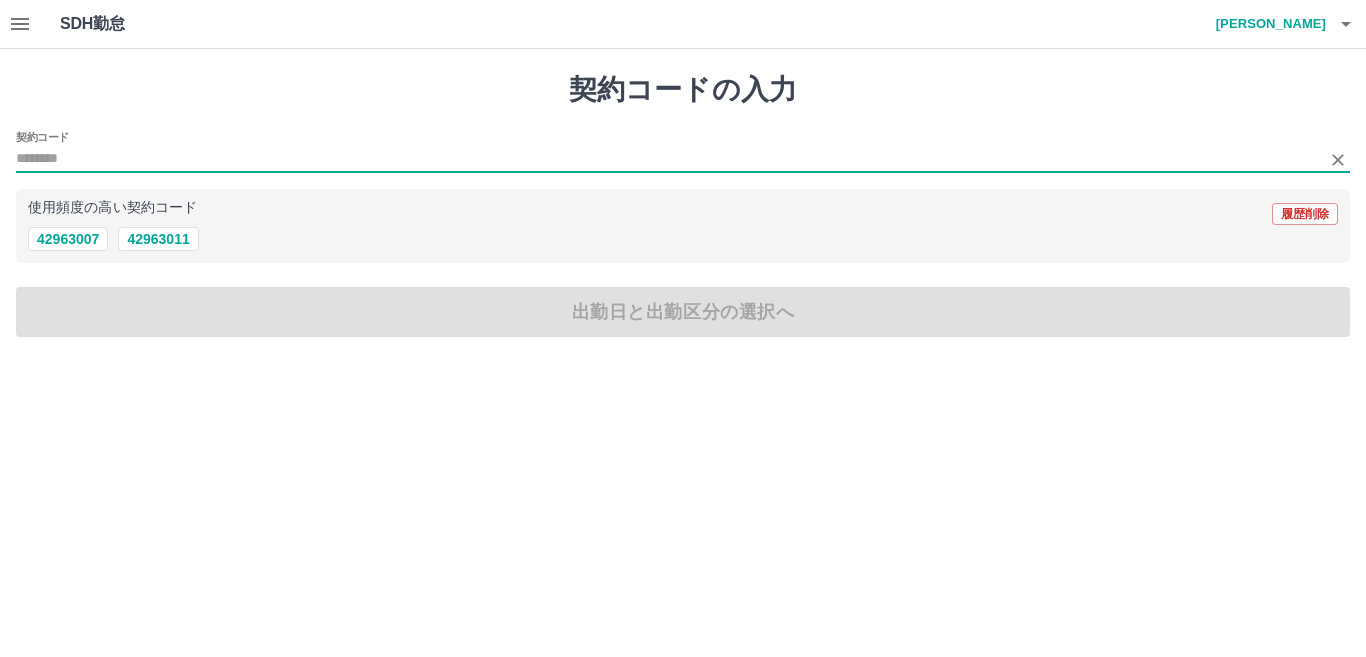 click on "契約コード" at bounding box center (668, 159) 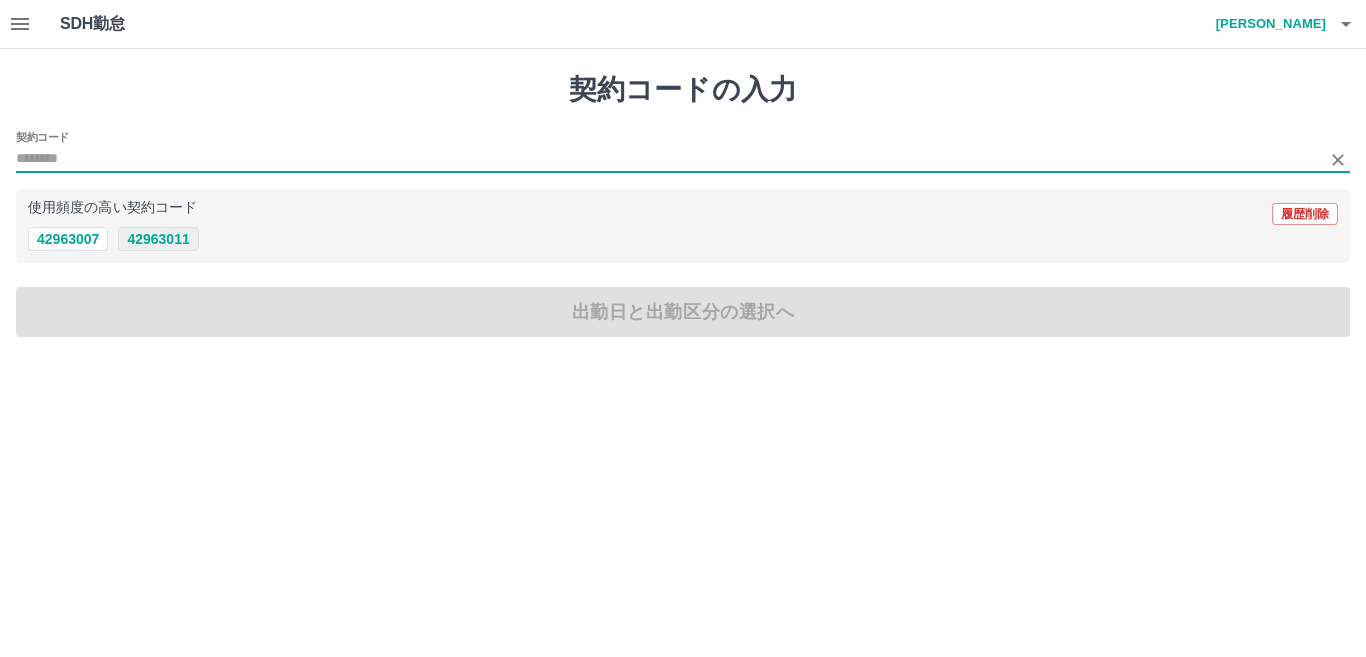 click on "42963011" at bounding box center (158, 239) 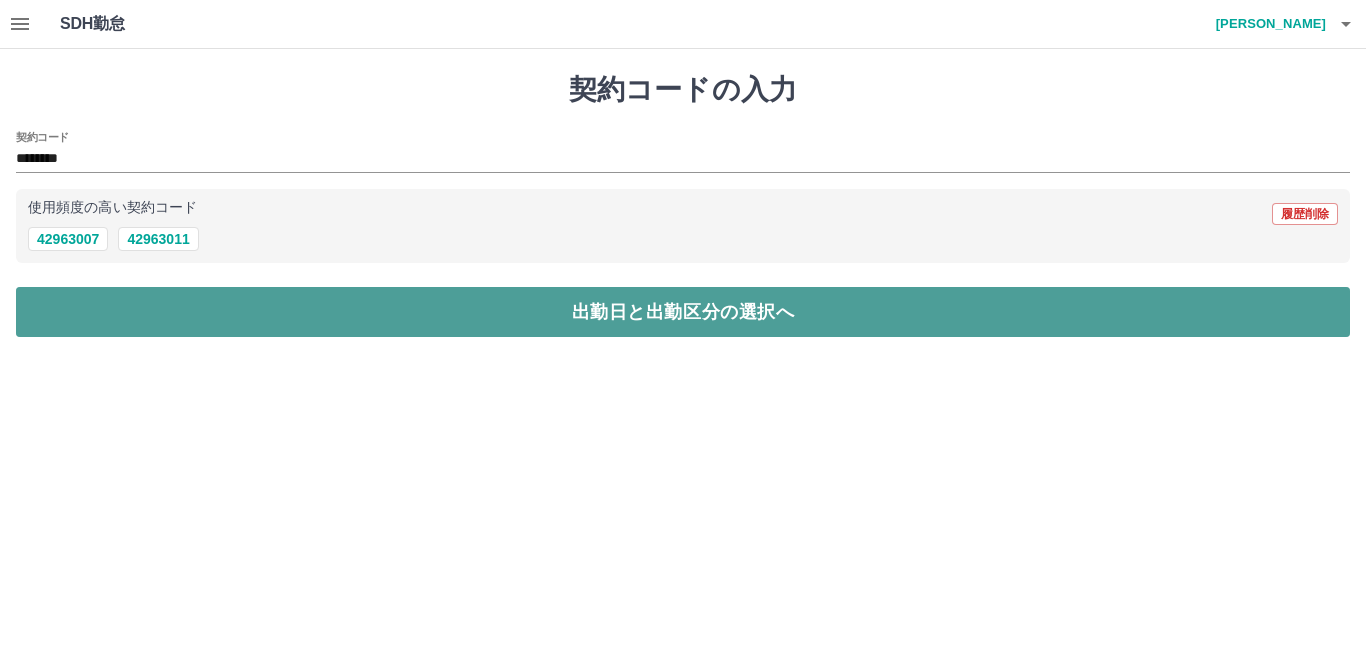 click on "出勤日と出勤区分の選択へ" at bounding box center [683, 312] 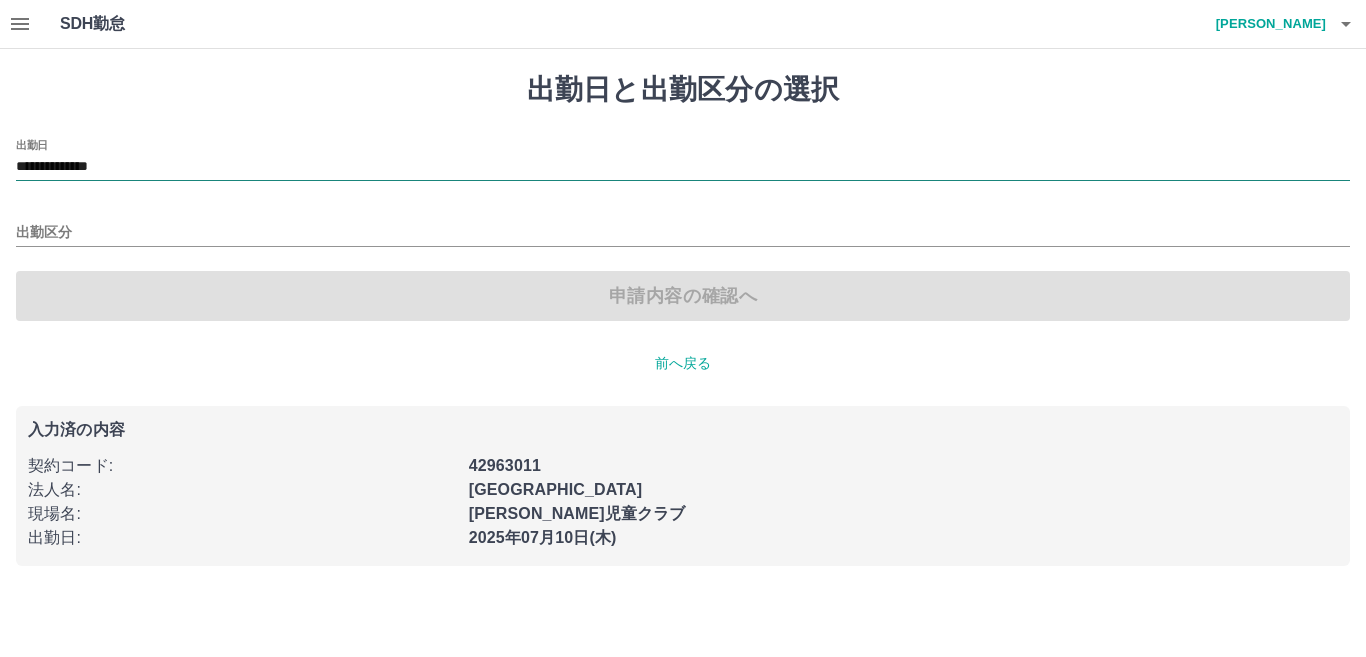 click on "**********" at bounding box center (683, 167) 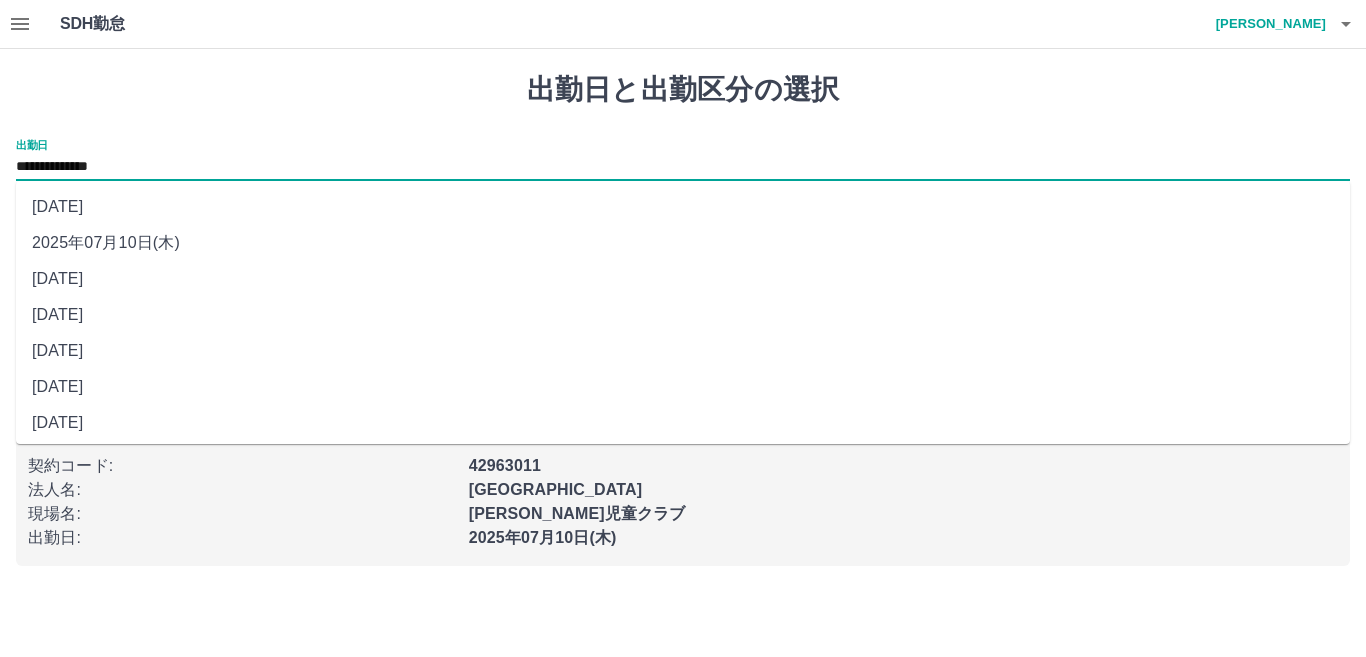 click on "[DATE]" at bounding box center [683, 351] 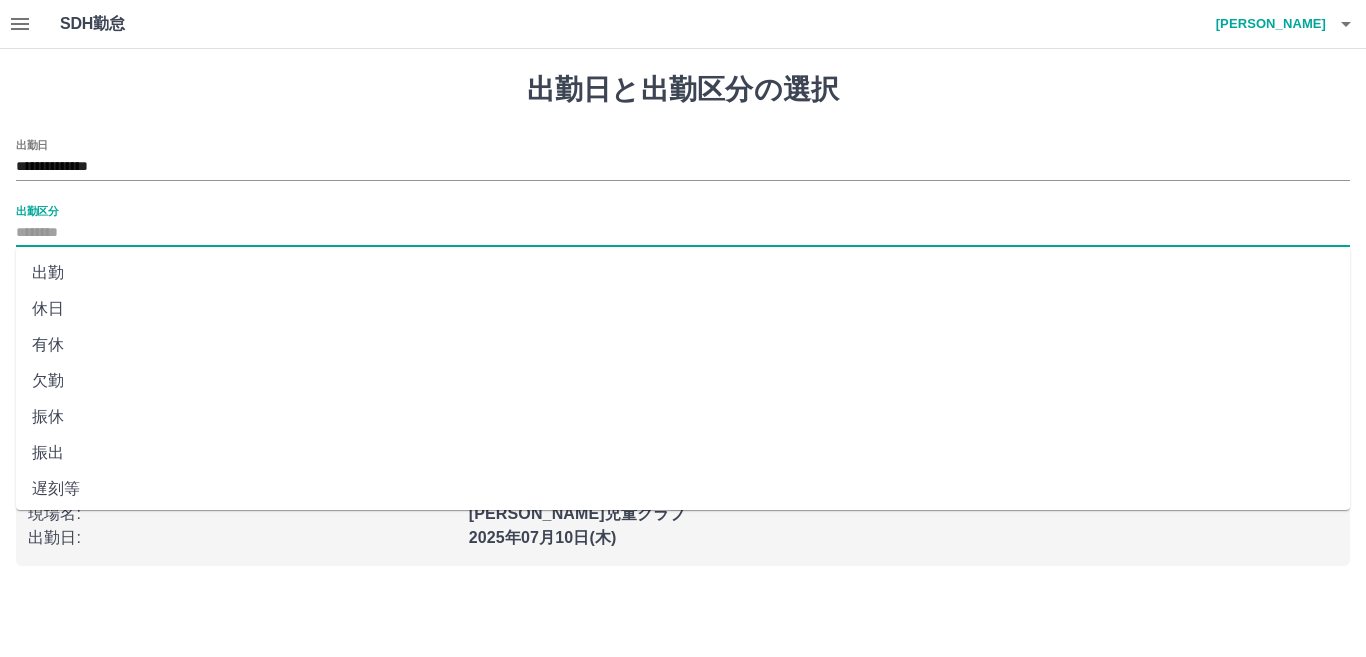 click on "出勤区分" at bounding box center (683, 233) 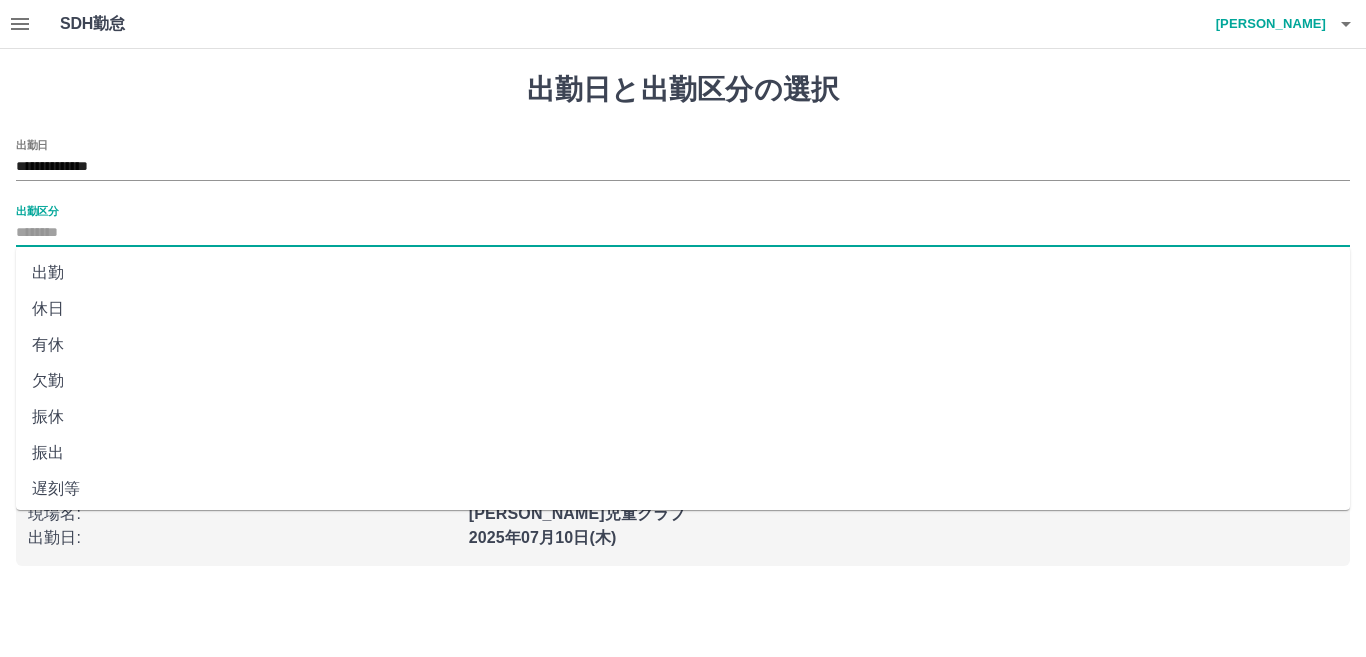 click on "出勤" at bounding box center [683, 273] 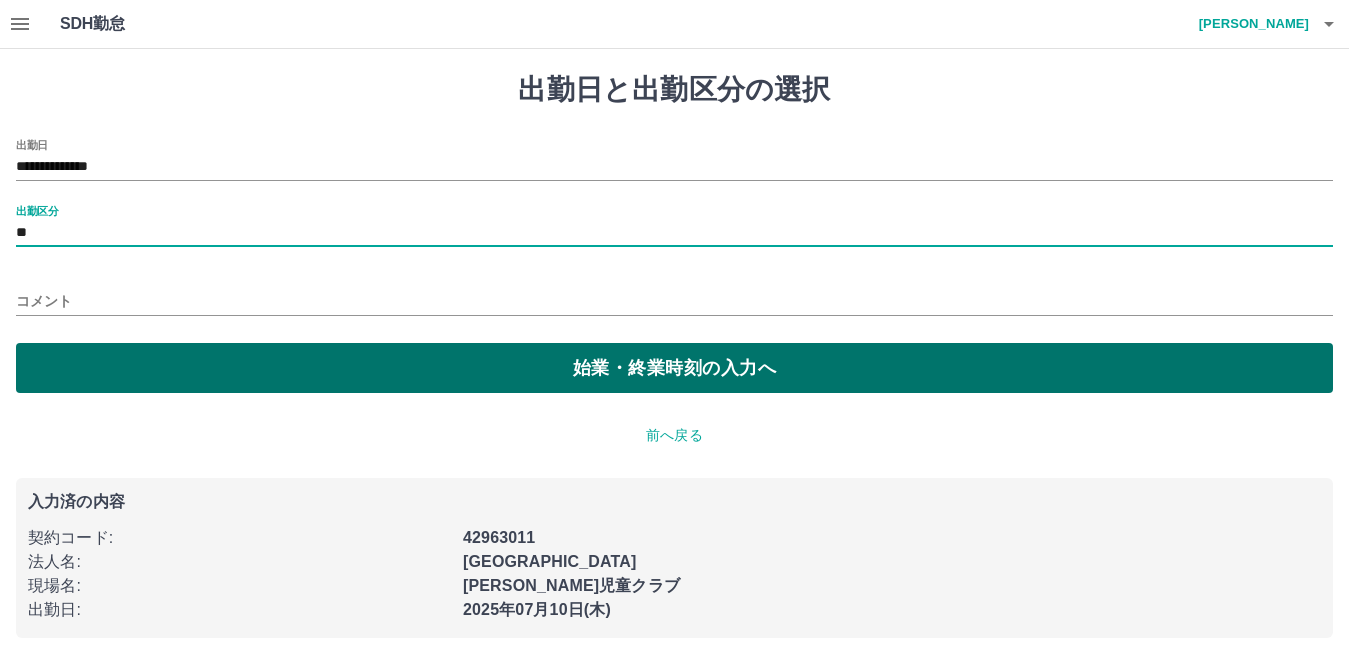 click on "始業・終業時刻の入力へ" at bounding box center (674, 368) 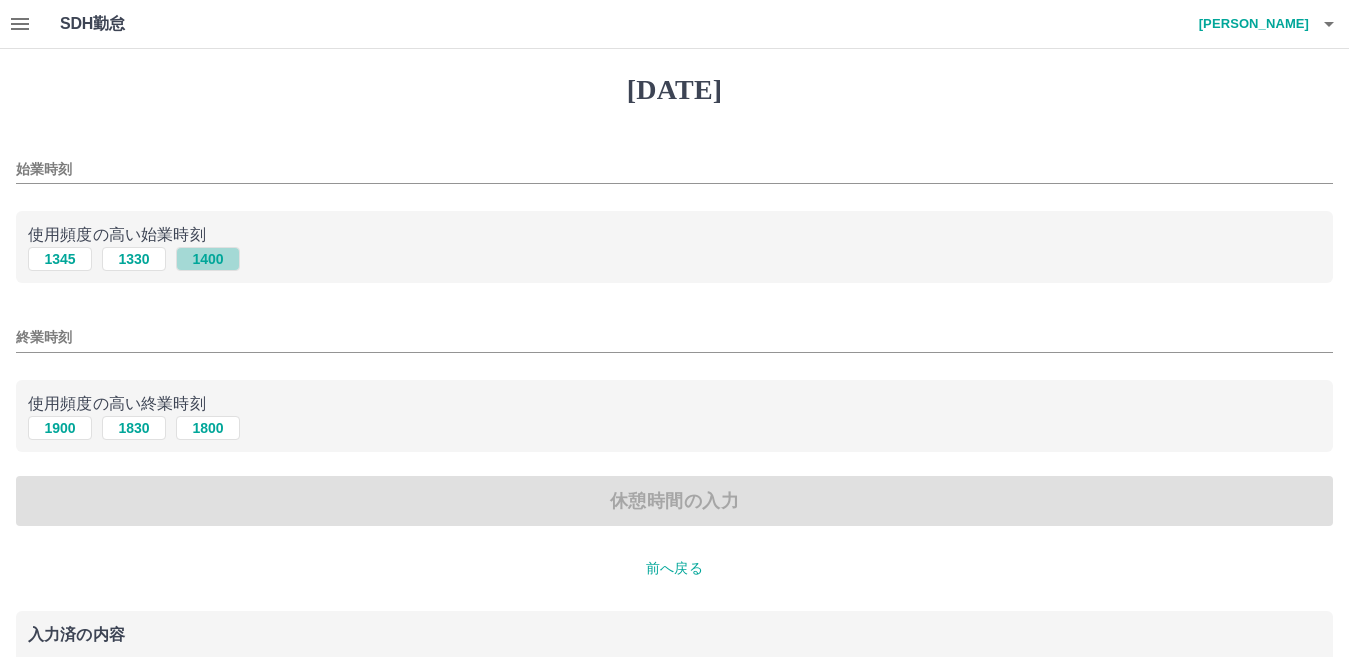 click on "1400" at bounding box center [208, 259] 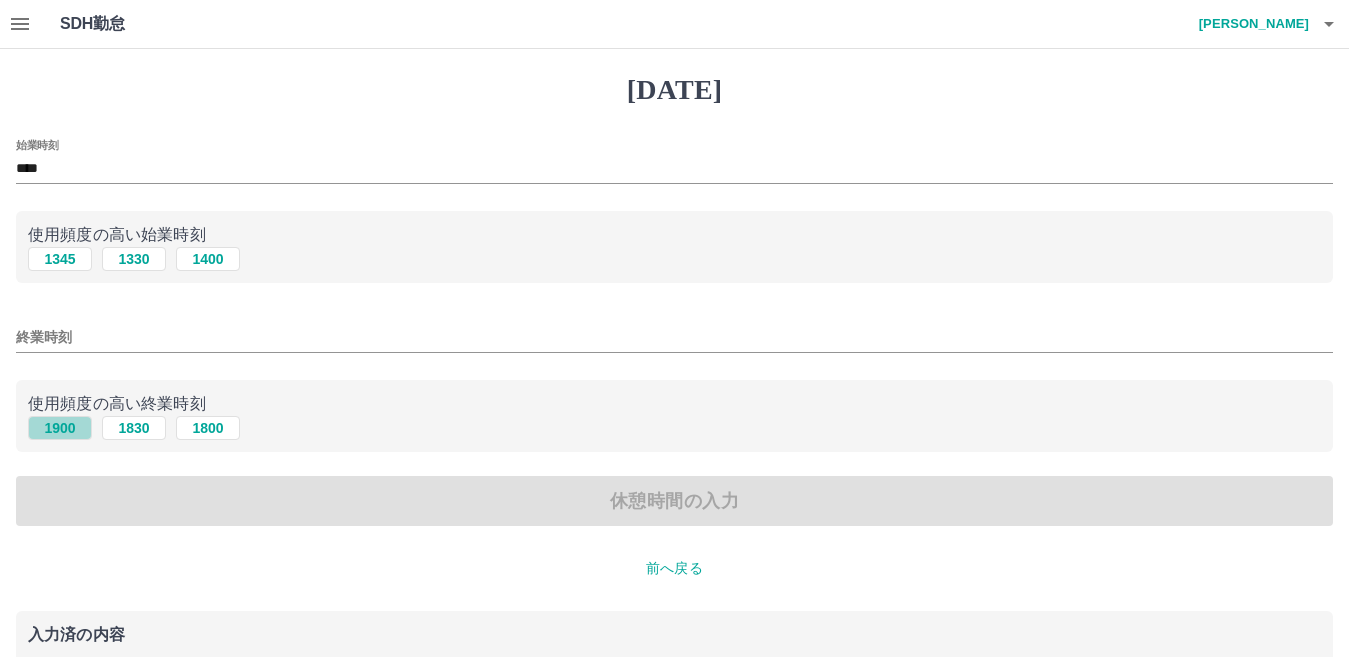 click on "1900" at bounding box center (60, 428) 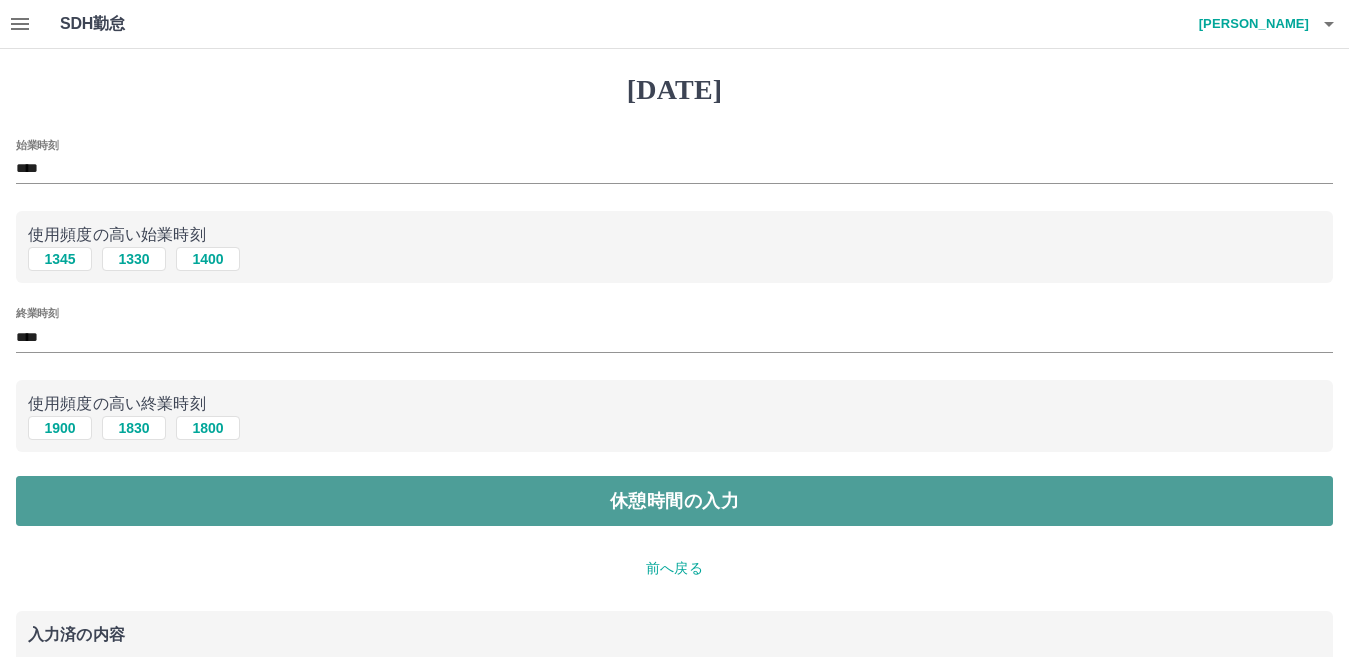 click on "休憩時間の入力" at bounding box center (674, 501) 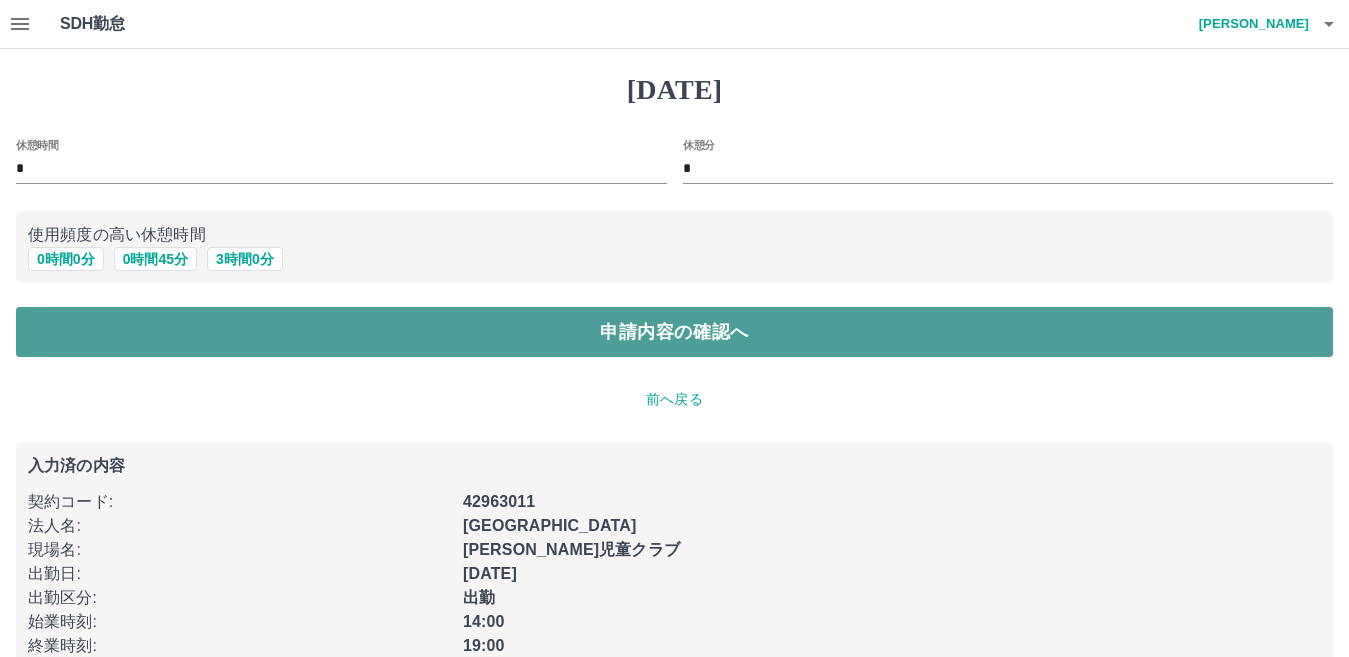 click on "申請内容の確認へ" at bounding box center (674, 332) 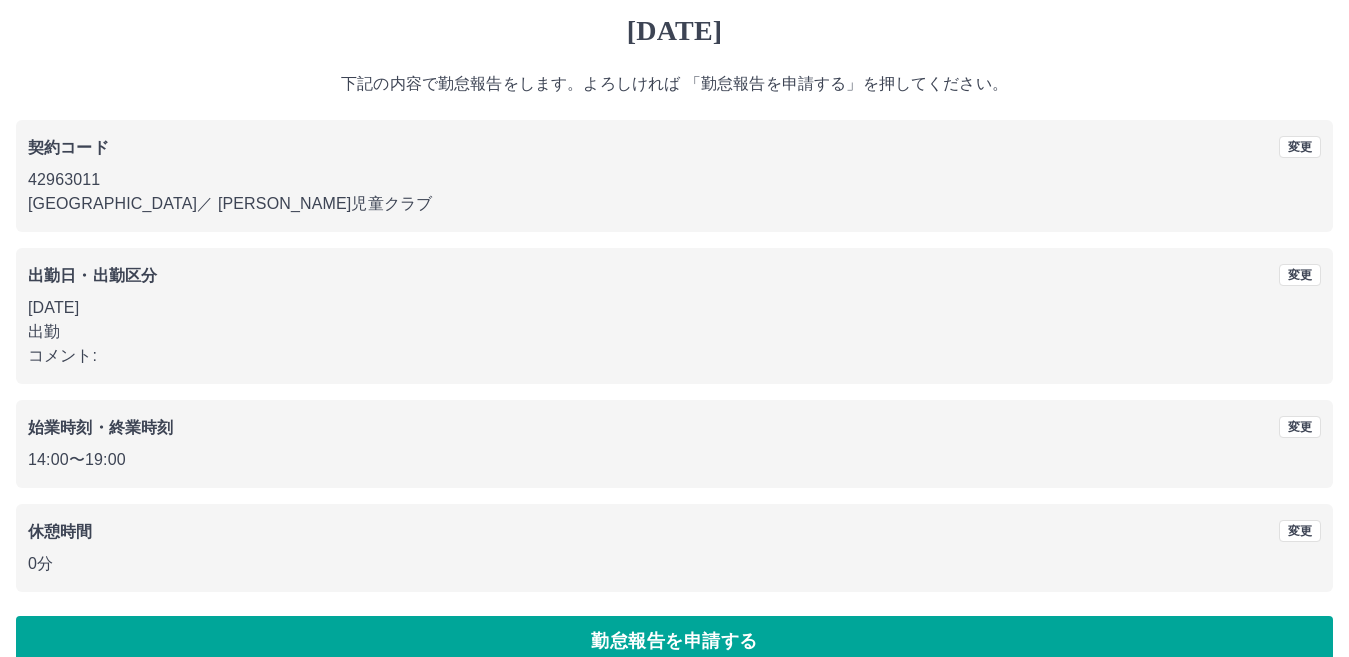 scroll, scrollTop: 92, scrollLeft: 0, axis: vertical 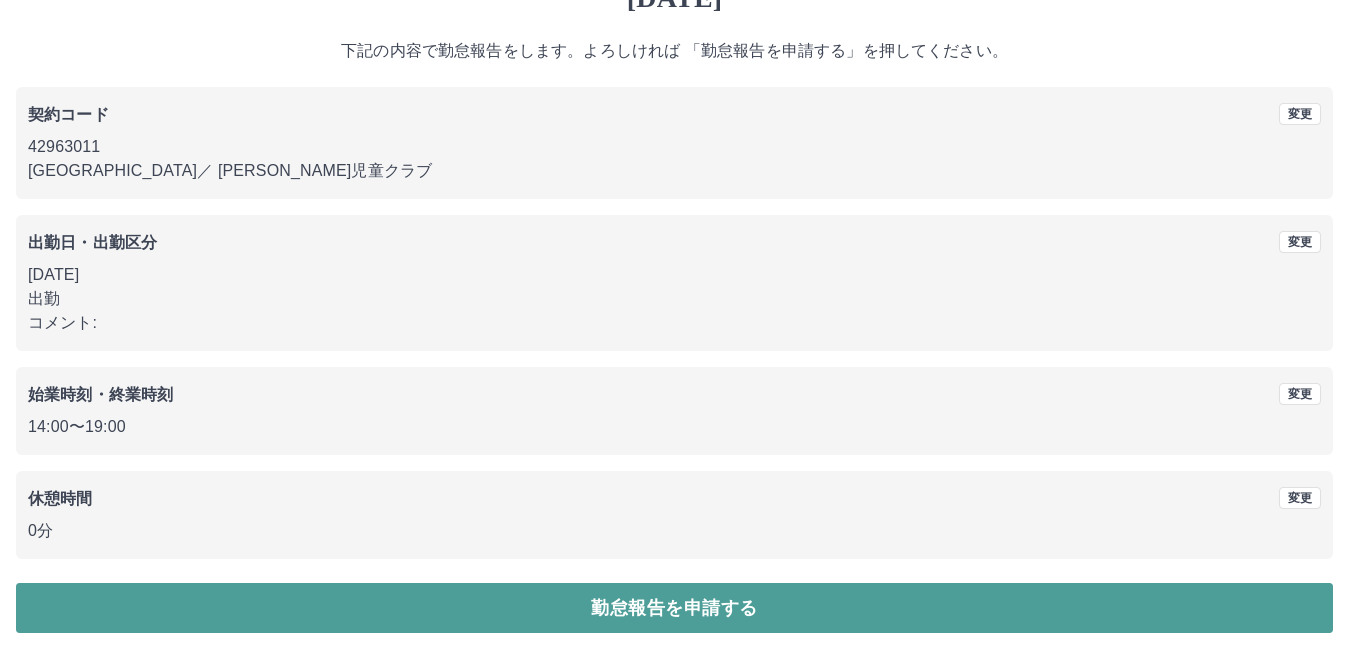 click on "勤怠報告を申請する" at bounding box center (674, 608) 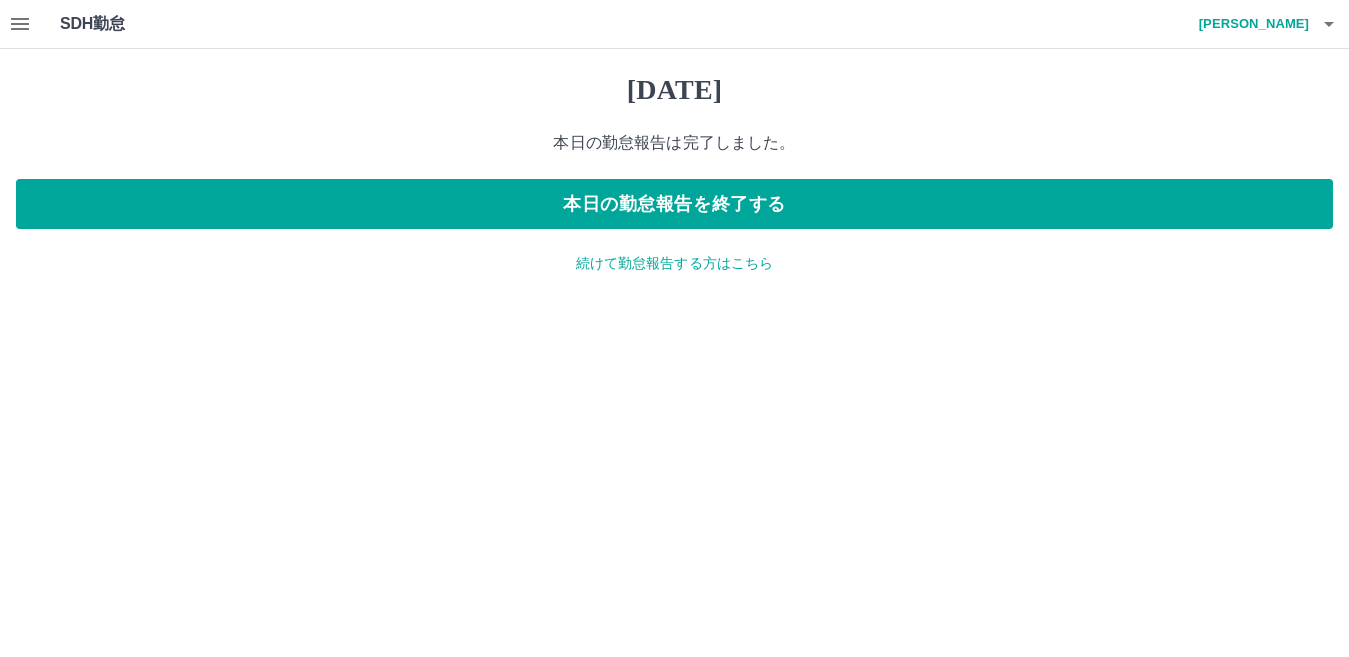 scroll, scrollTop: 0, scrollLeft: 0, axis: both 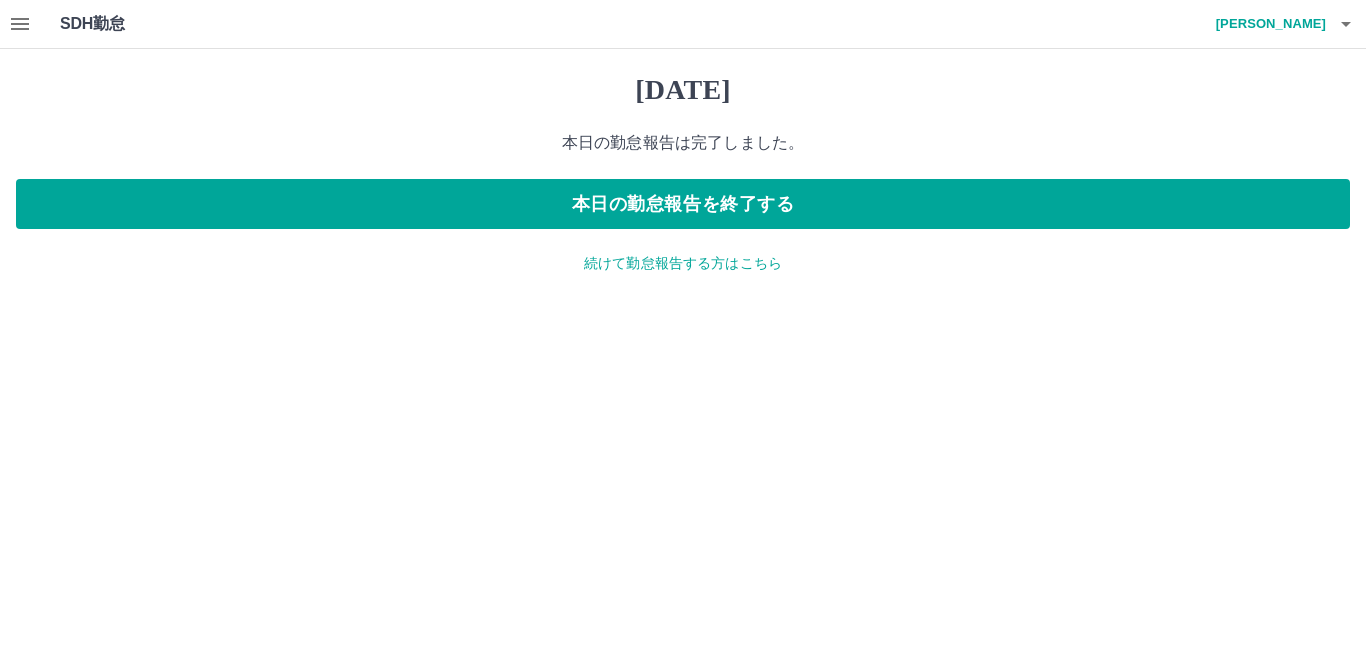 click 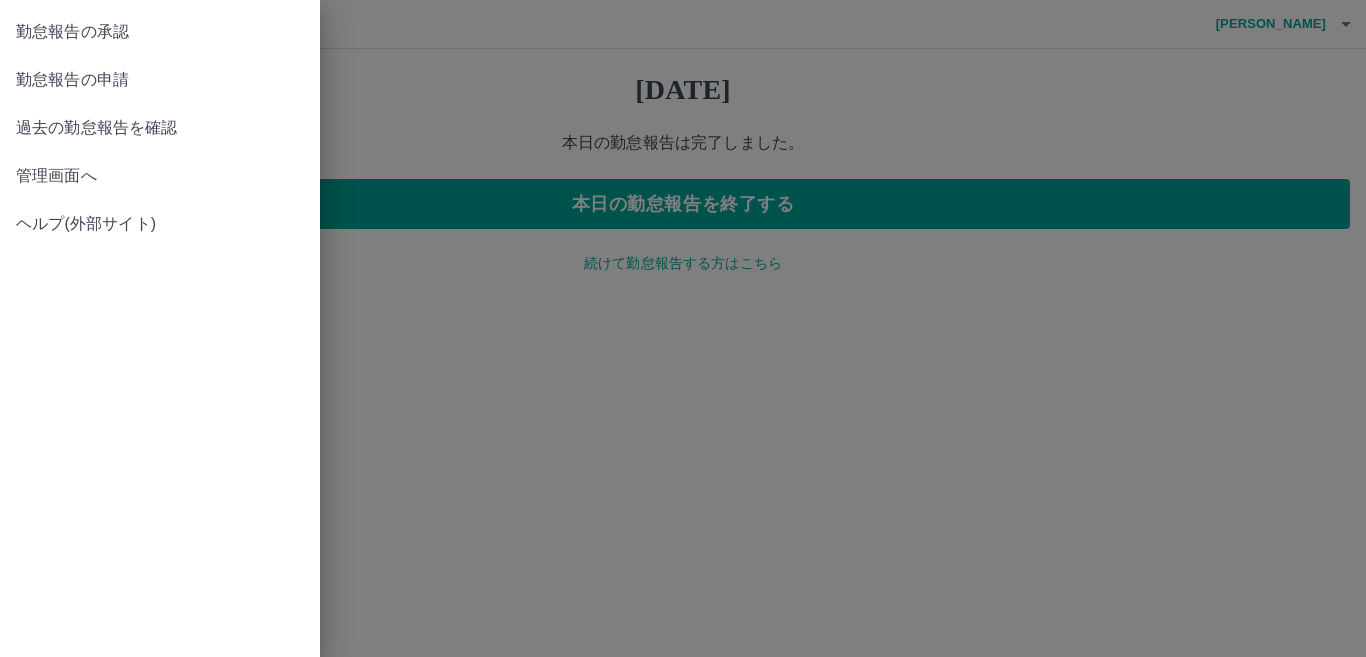 click on "管理画面へ" at bounding box center (160, 176) 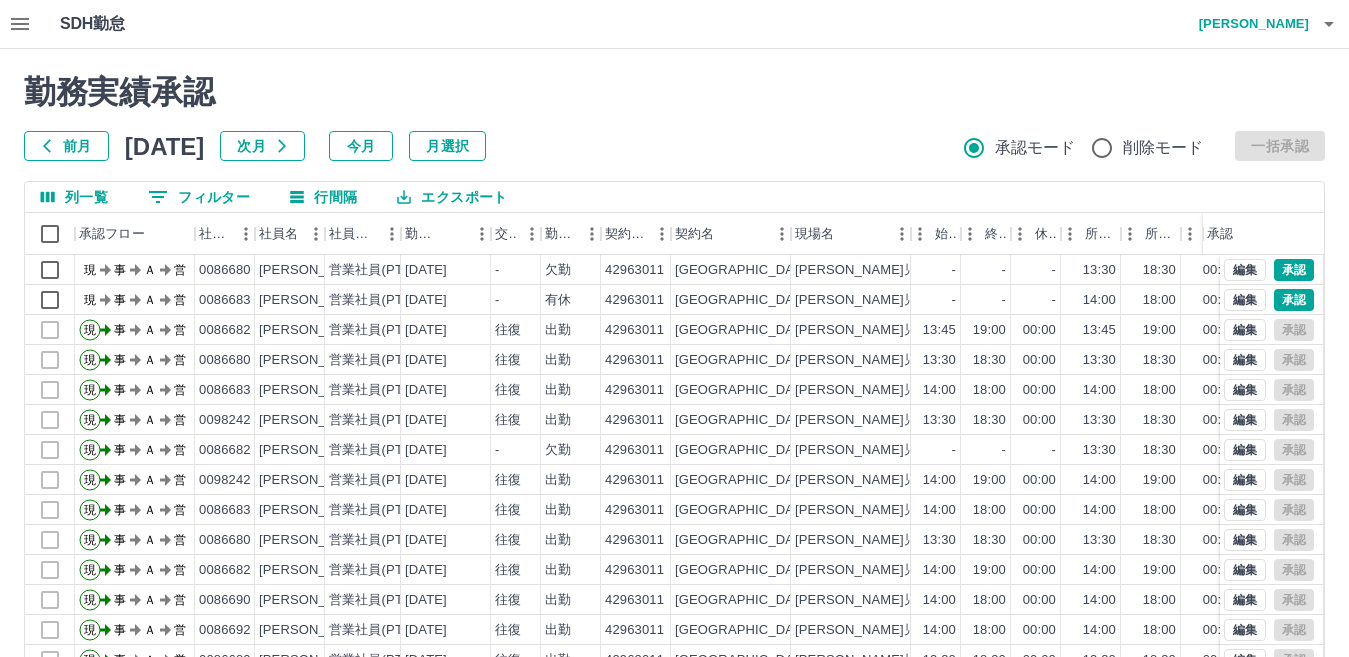 scroll, scrollTop: 104, scrollLeft: 0, axis: vertical 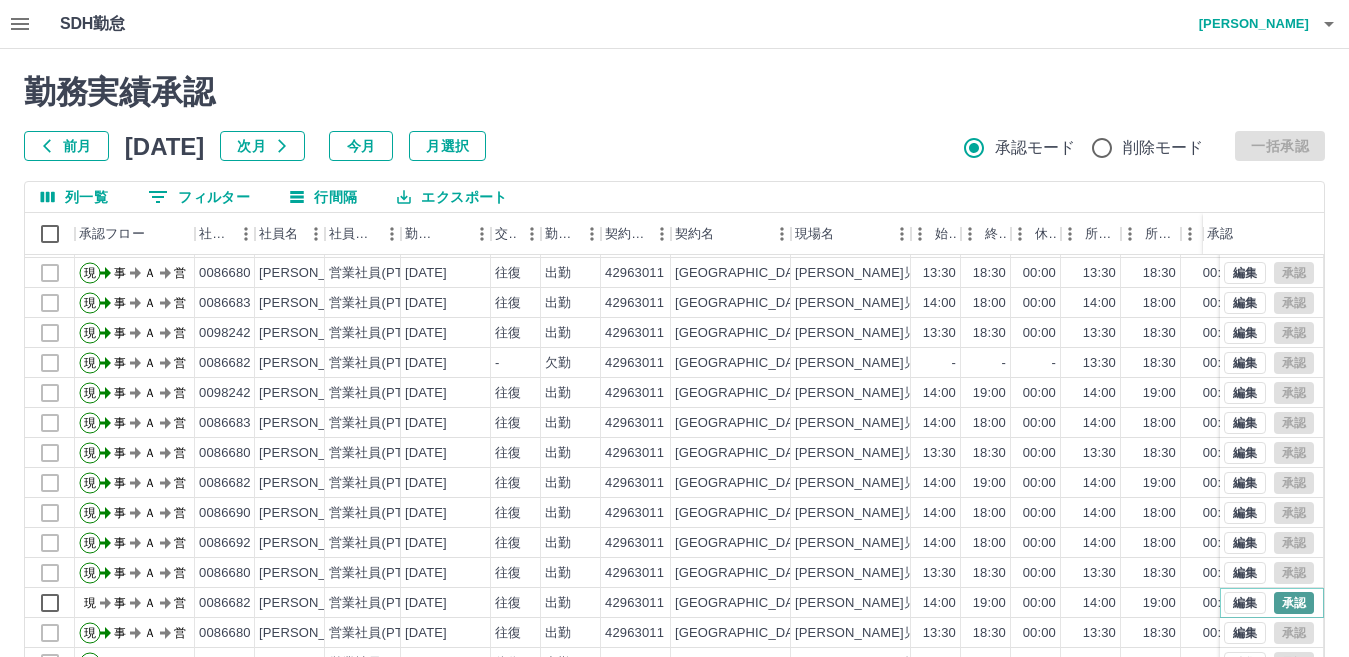 click on "承認" at bounding box center (1294, 603) 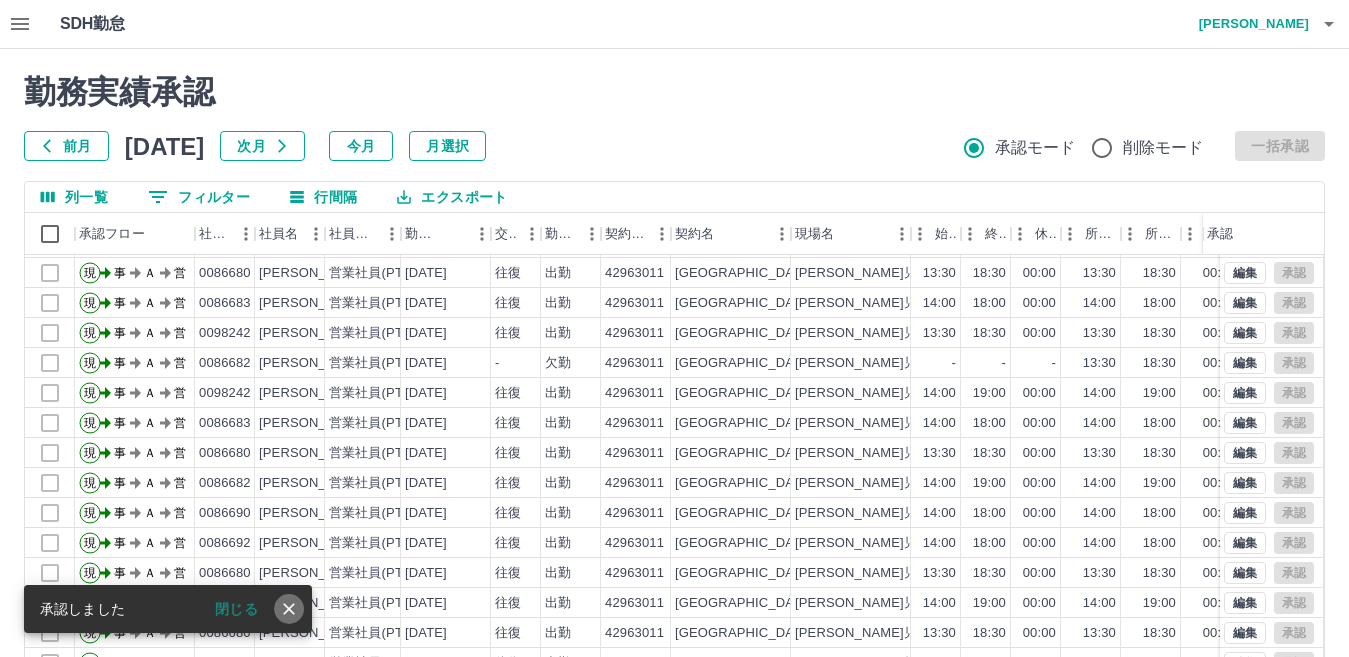 click 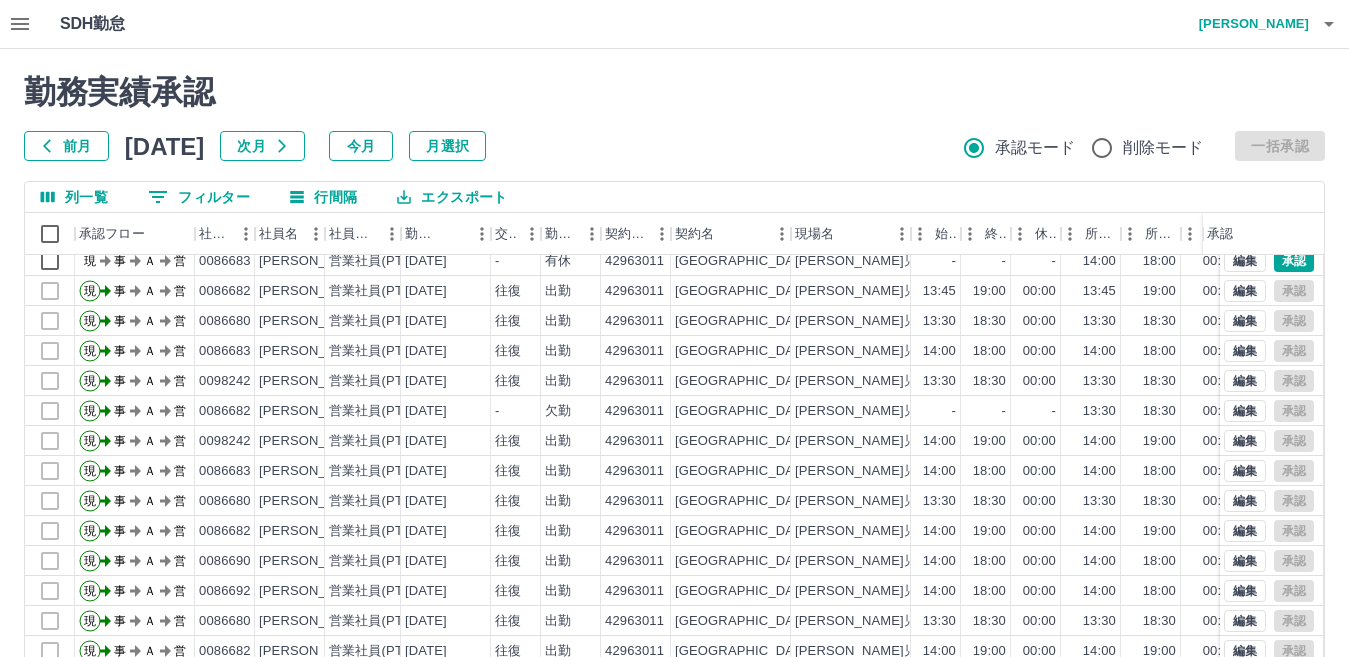 scroll, scrollTop: 0, scrollLeft: 0, axis: both 